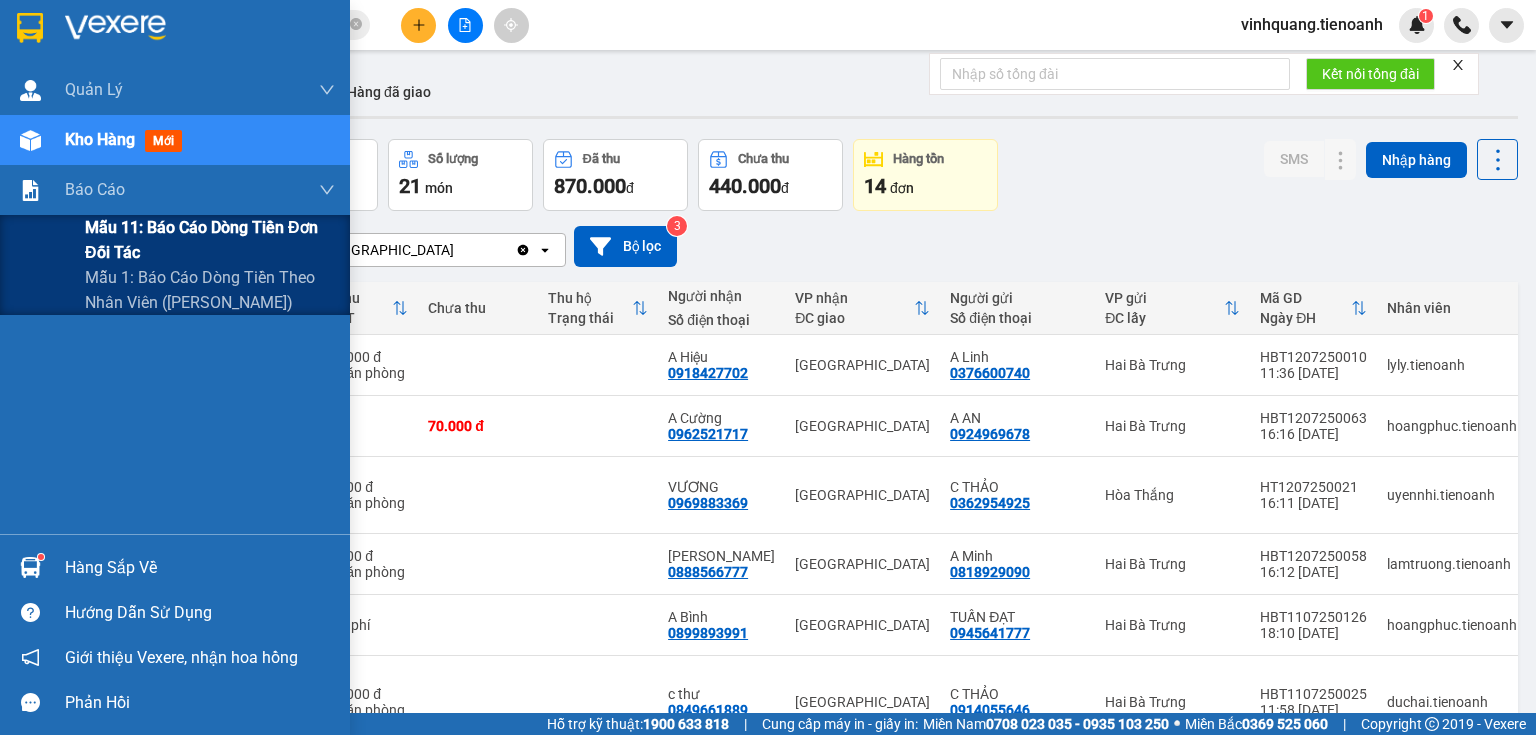 scroll, scrollTop: 0, scrollLeft: 0, axis: both 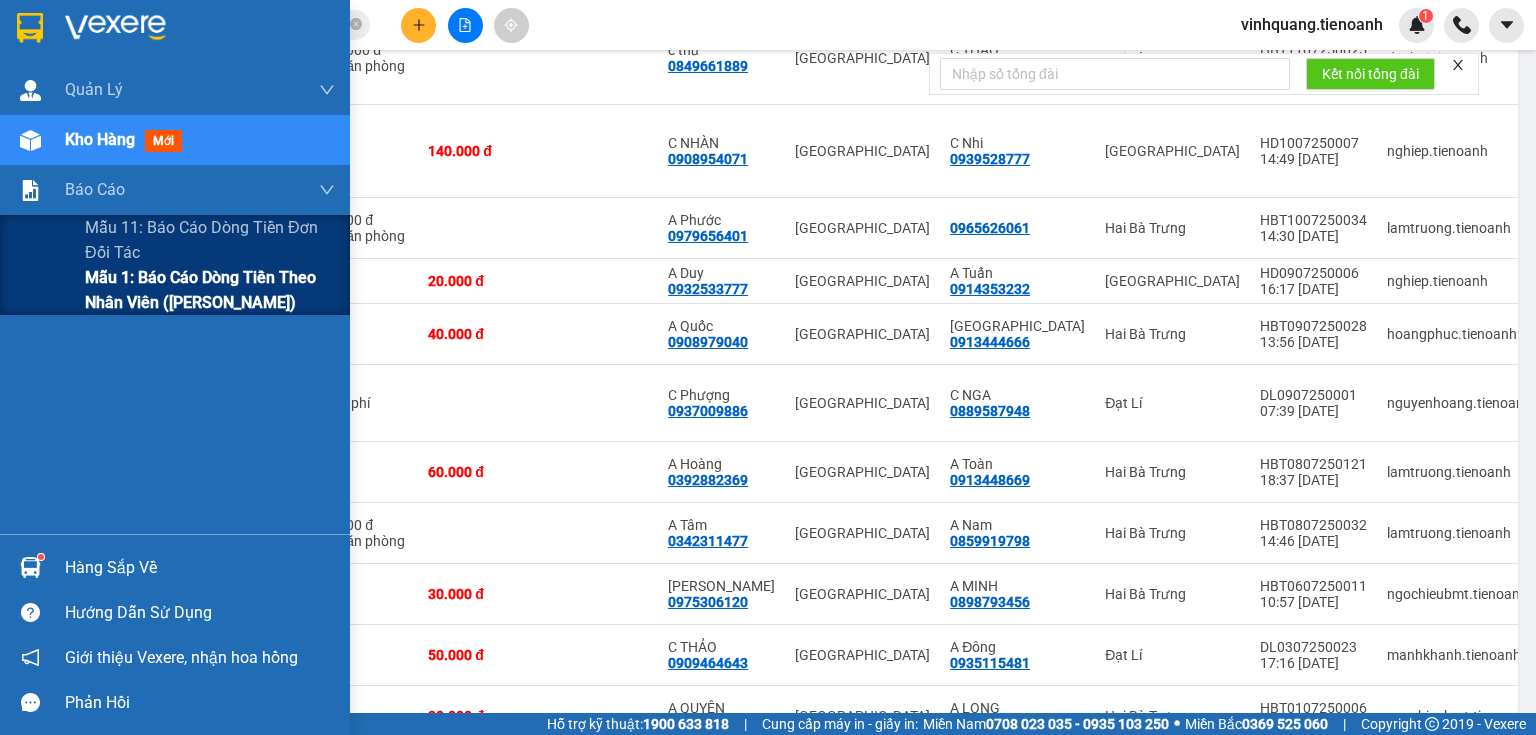 click on "Mẫu 1: Báo cáo dòng tiền theo nhân viên ([PERSON_NAME])" at bounding box center [210, 290] 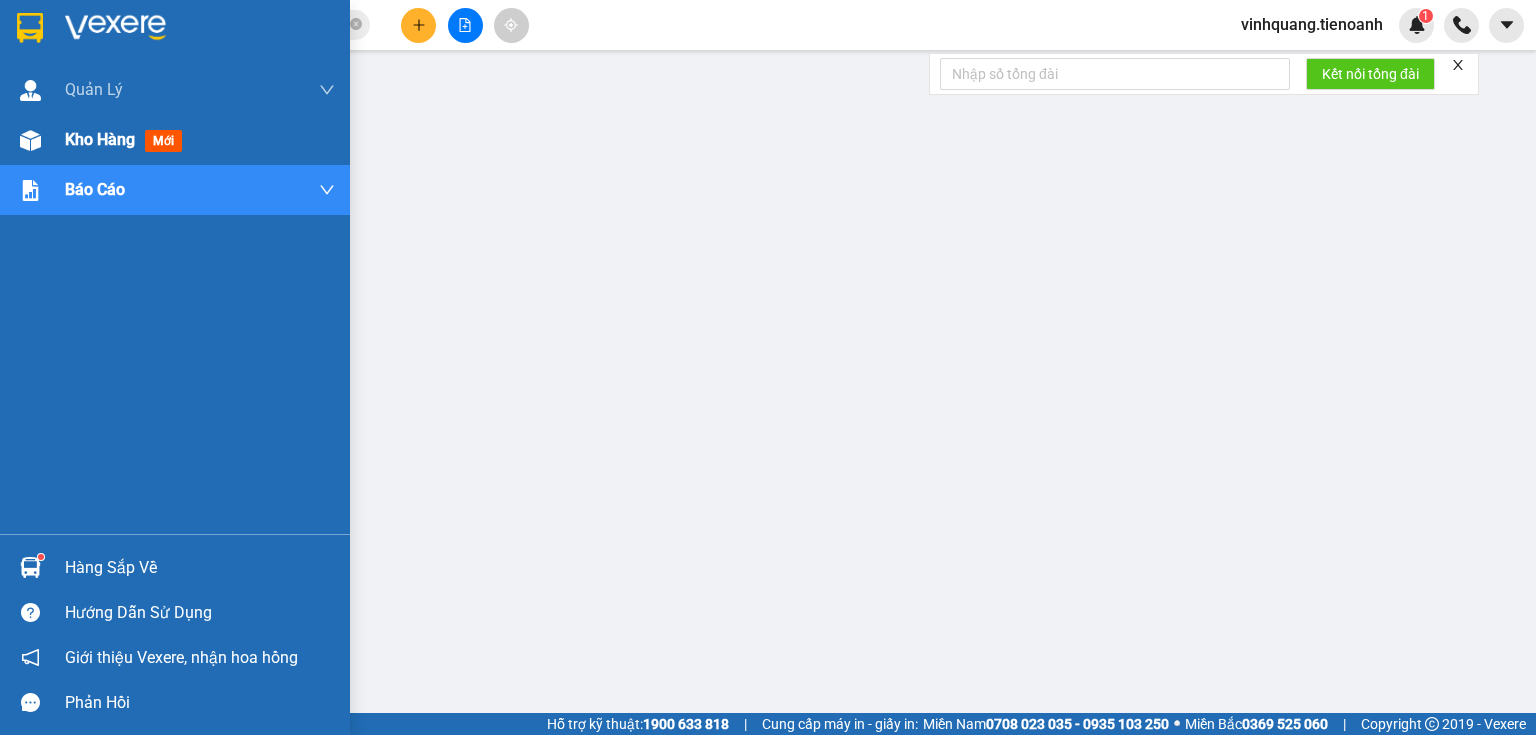 click at bounding box center [30, 140] 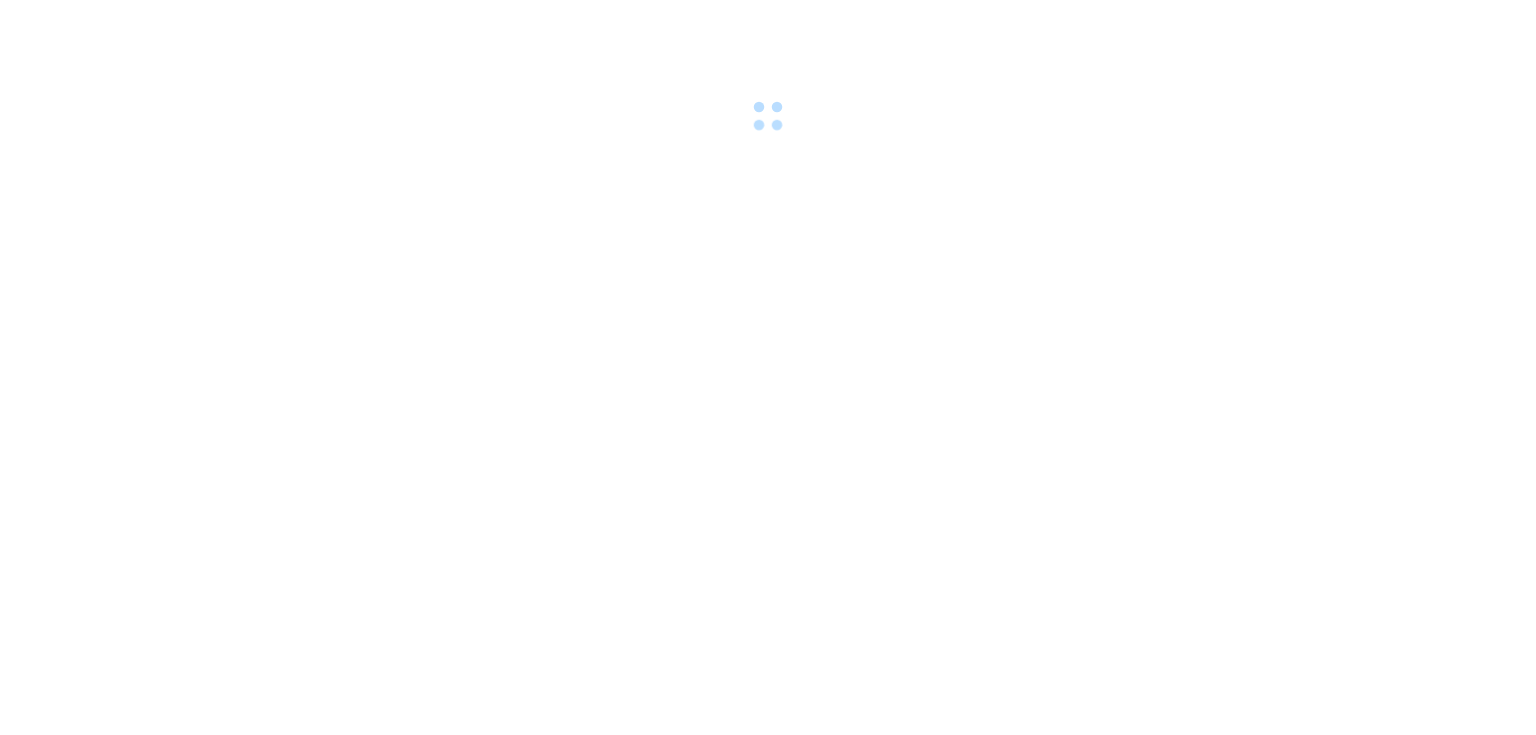 scroll, scrollTop: 0, scrollLeft: 0, axis: both 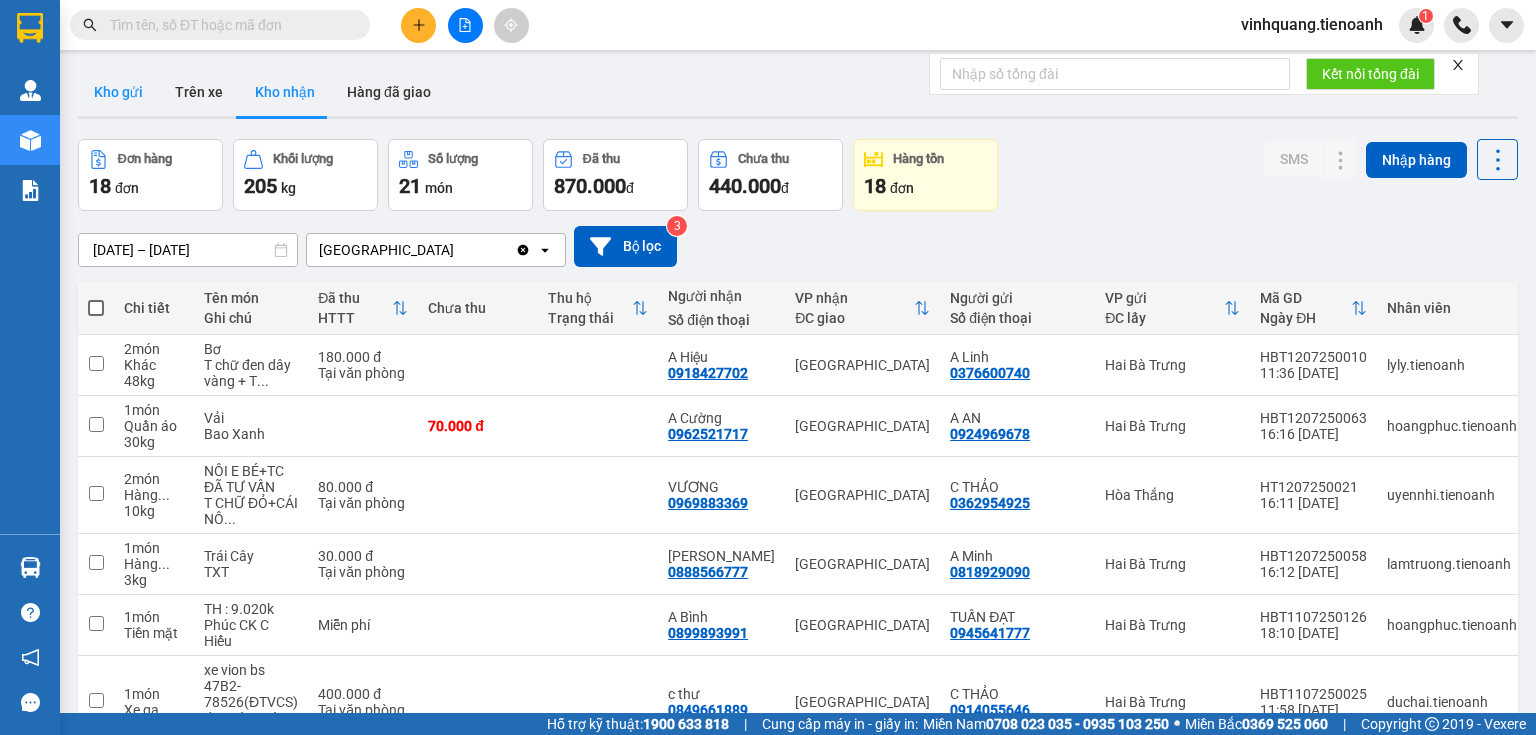 click on "Kho gửi" at bounding box center [118, 92] 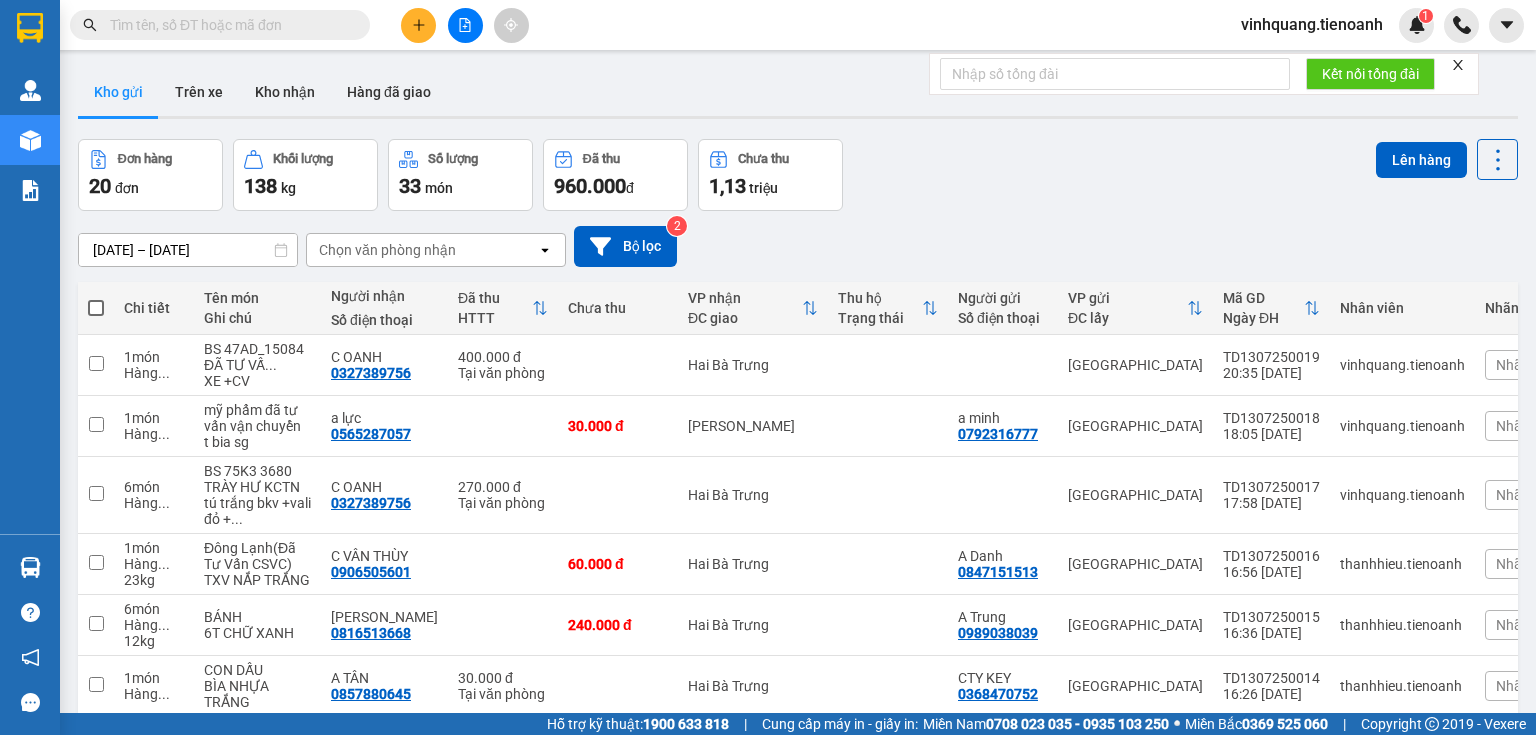 click at bounding box center (96, 308) 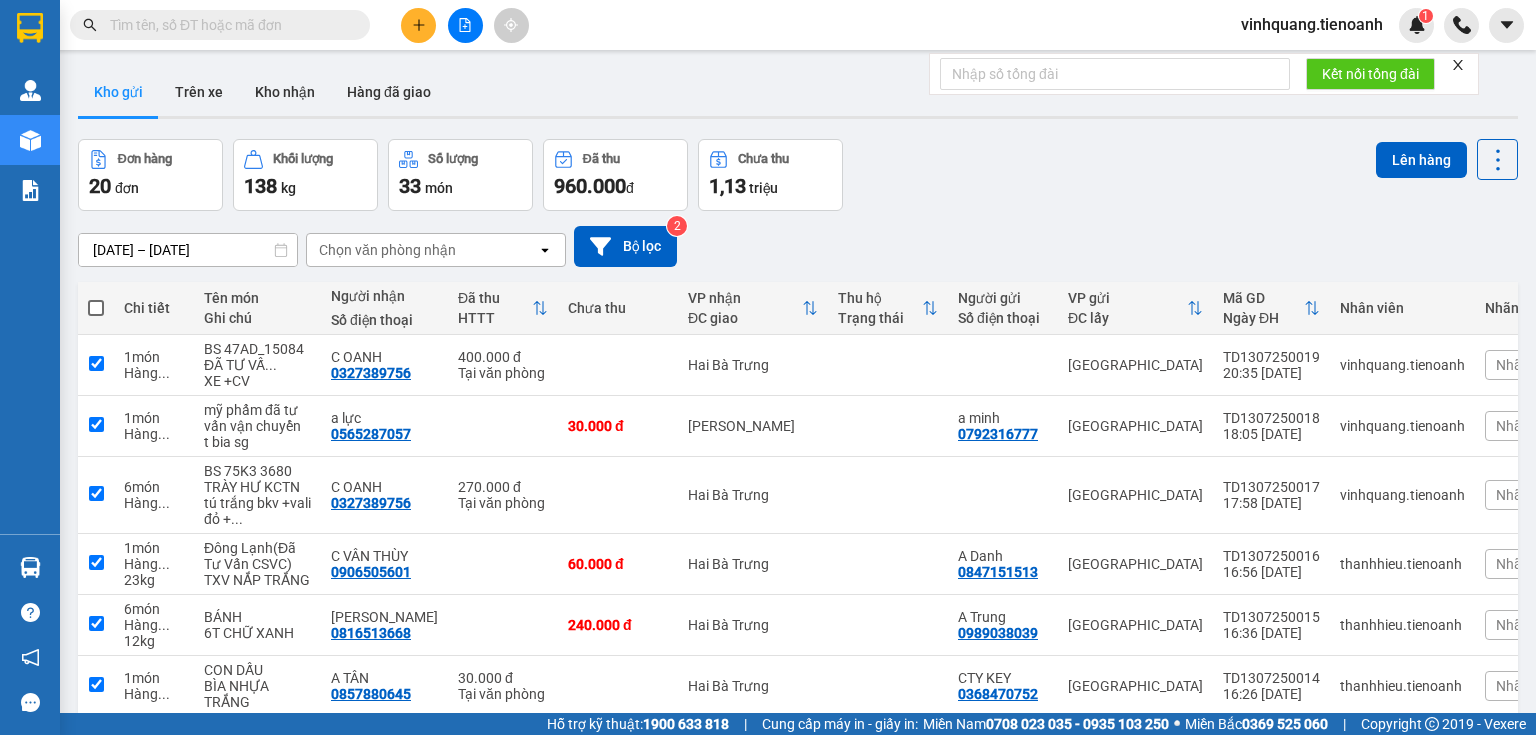 checkbox on "true" 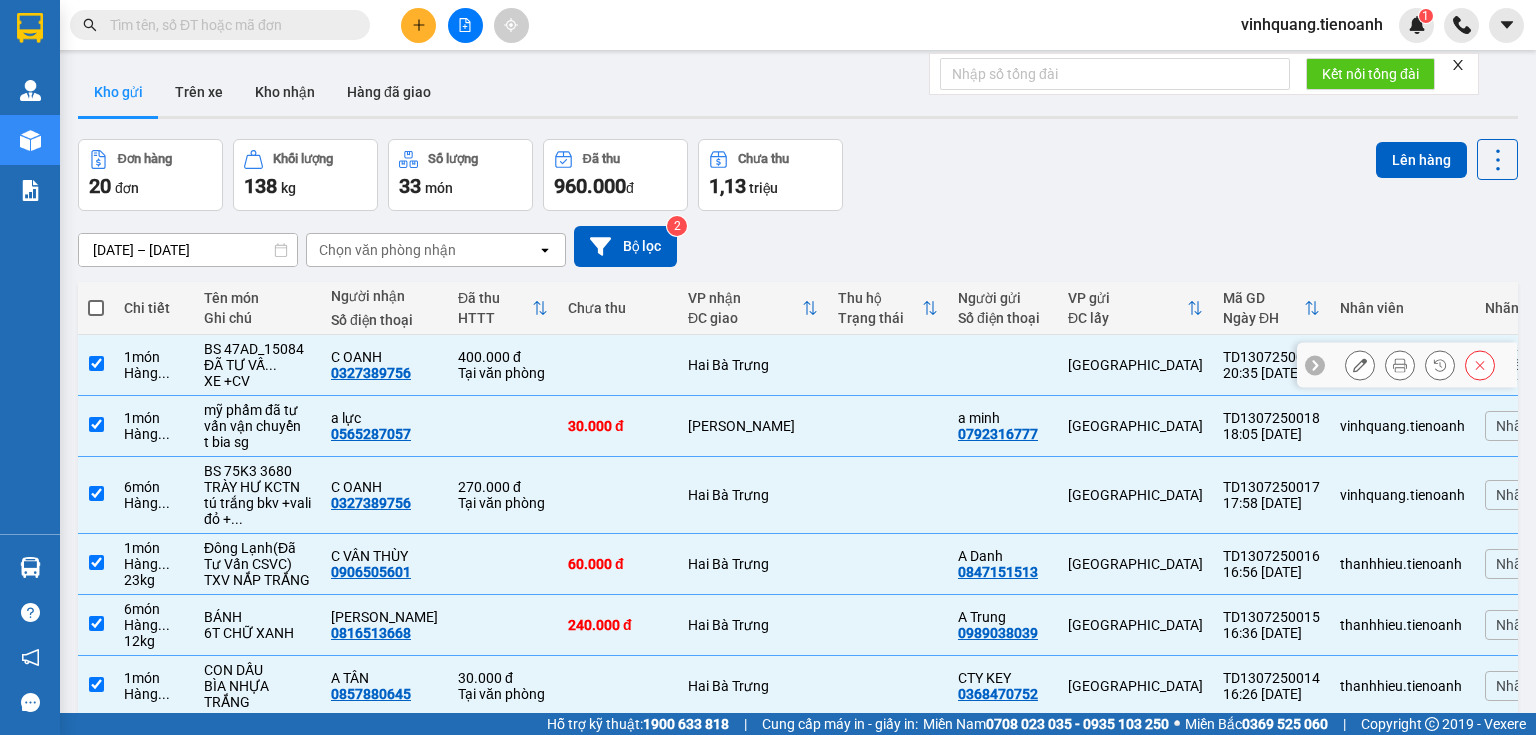 click on "C OANH" at bounding box center (384, 357) 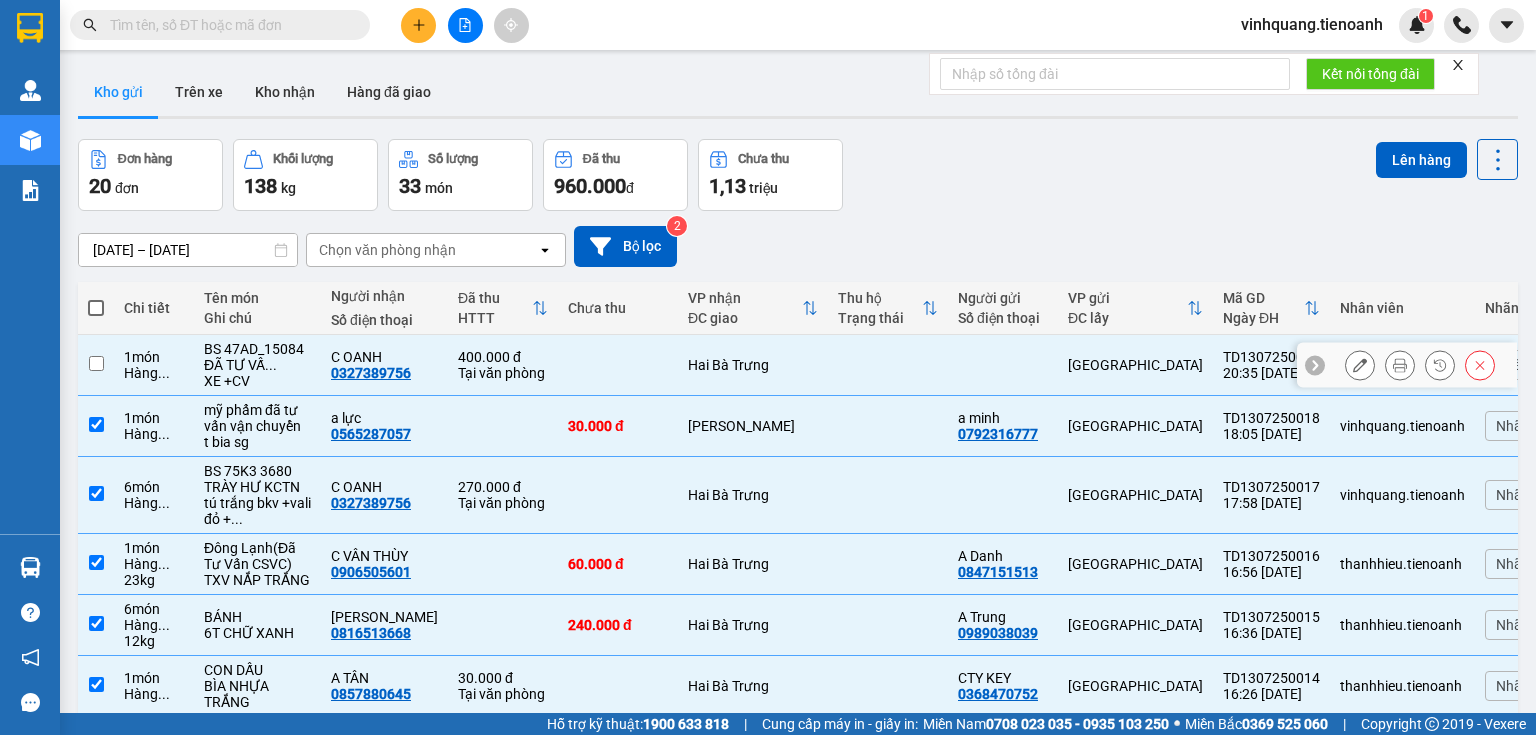 checkbox on "false" 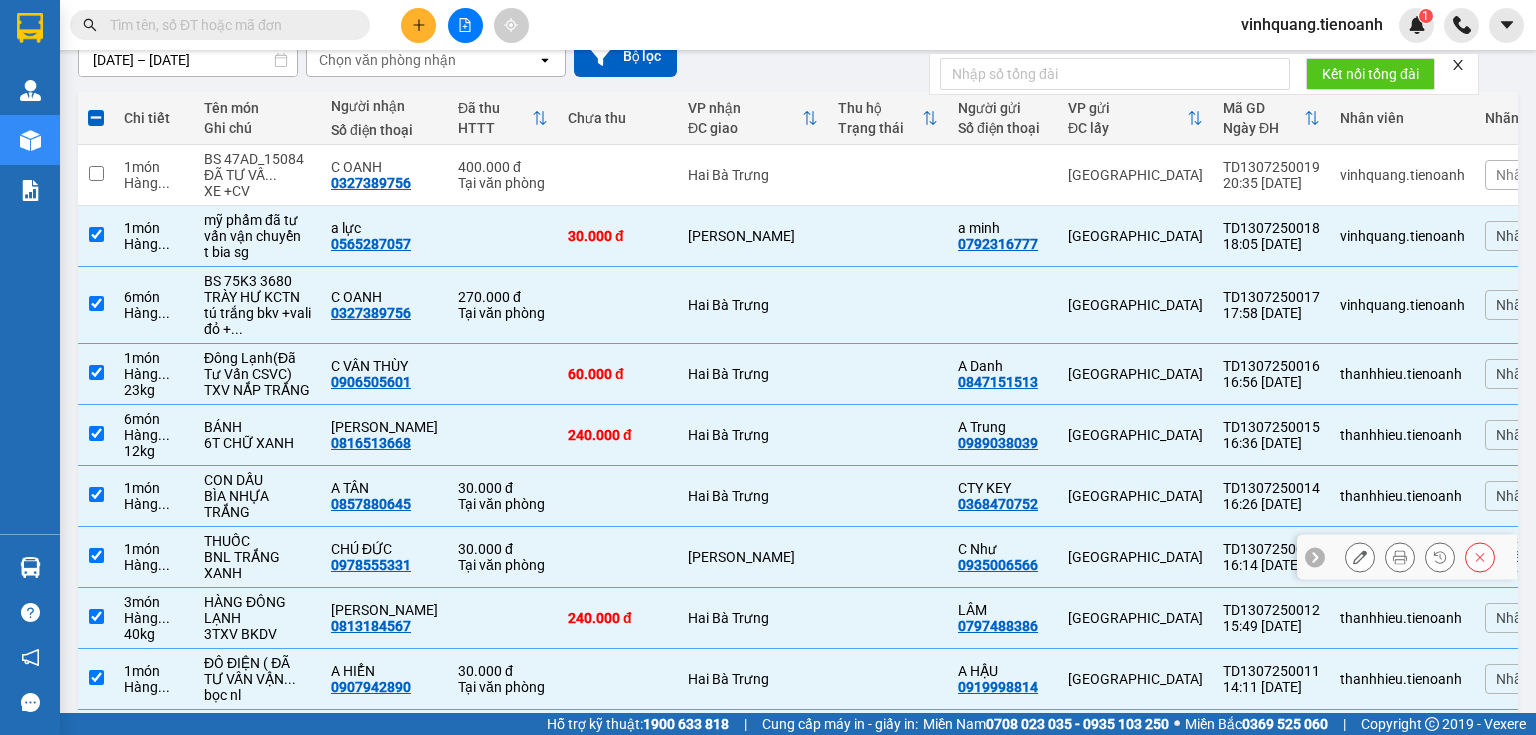 scroll, scrollTop: 478, scrollLeft: 0, axis: vertical 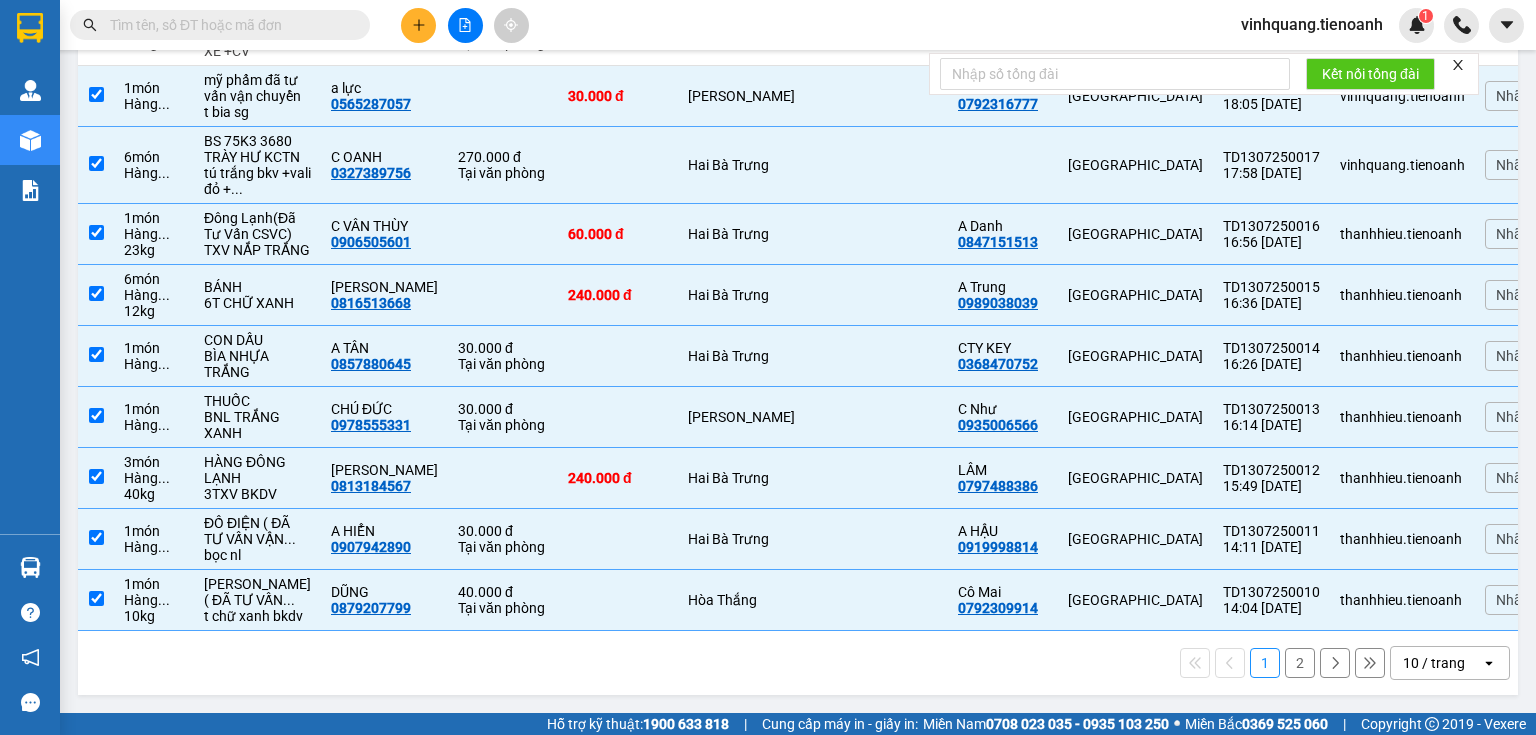 click on "1 2 10 / trang open" at bounding box center (798, 663) 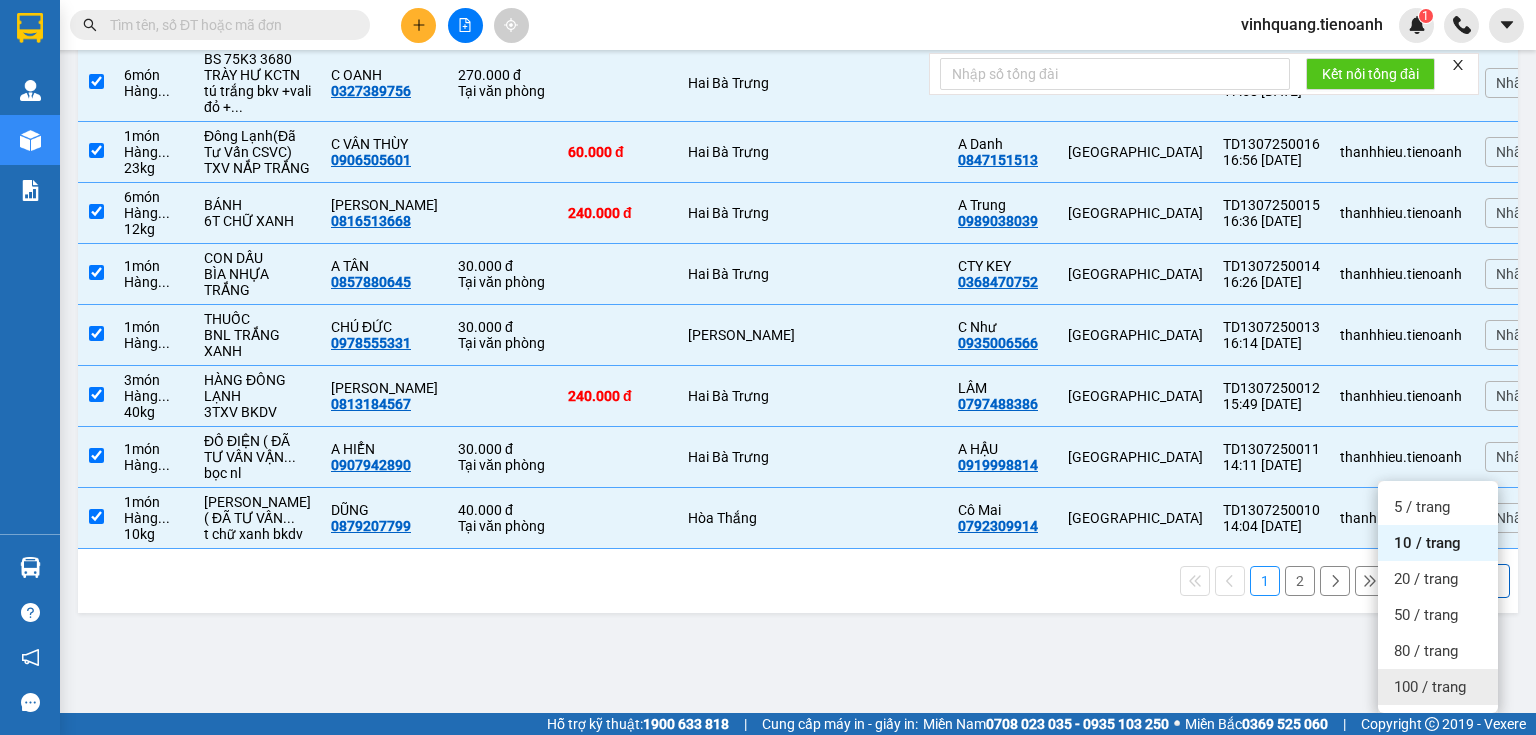 click on "100 / trang" at bounding box center (1430, 687) 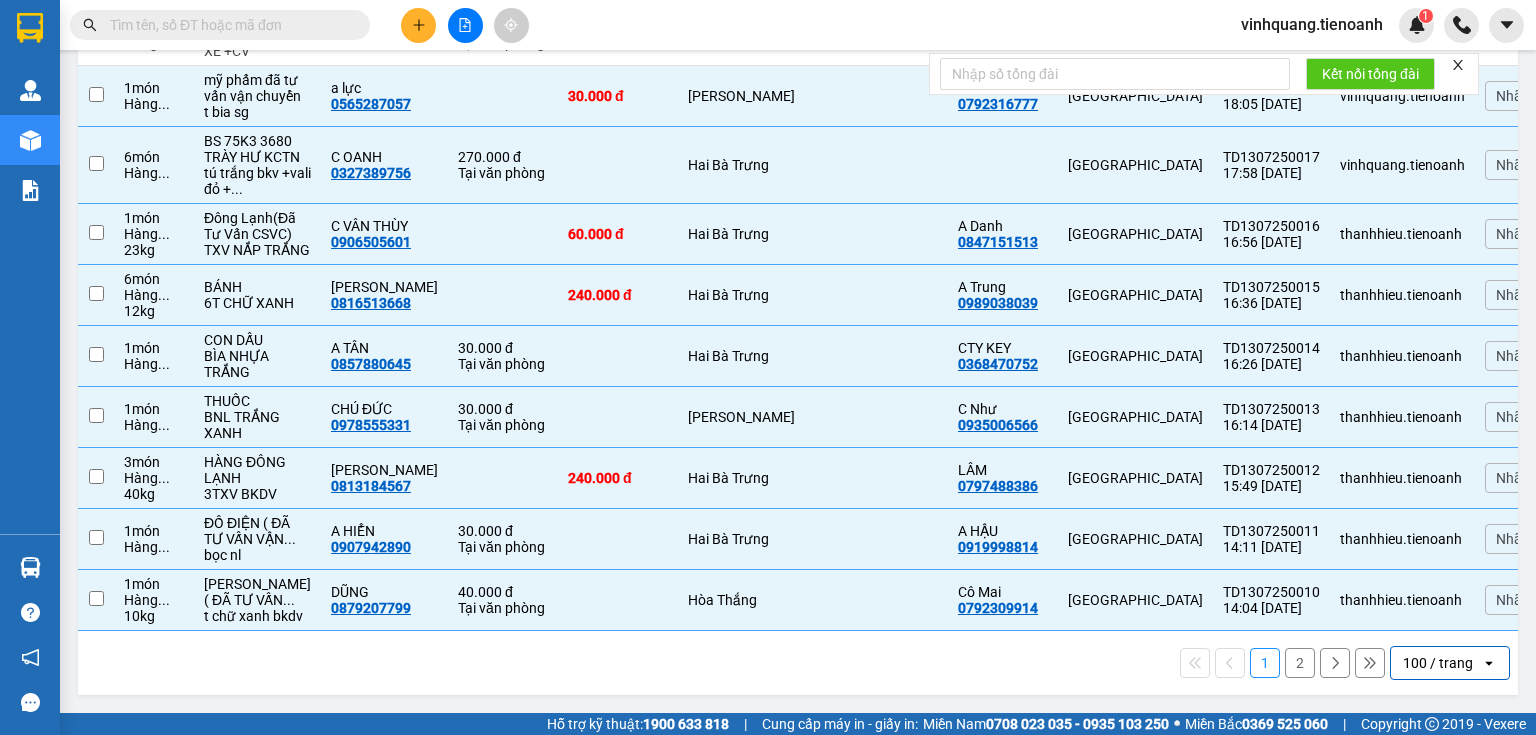 checkbox on "false" 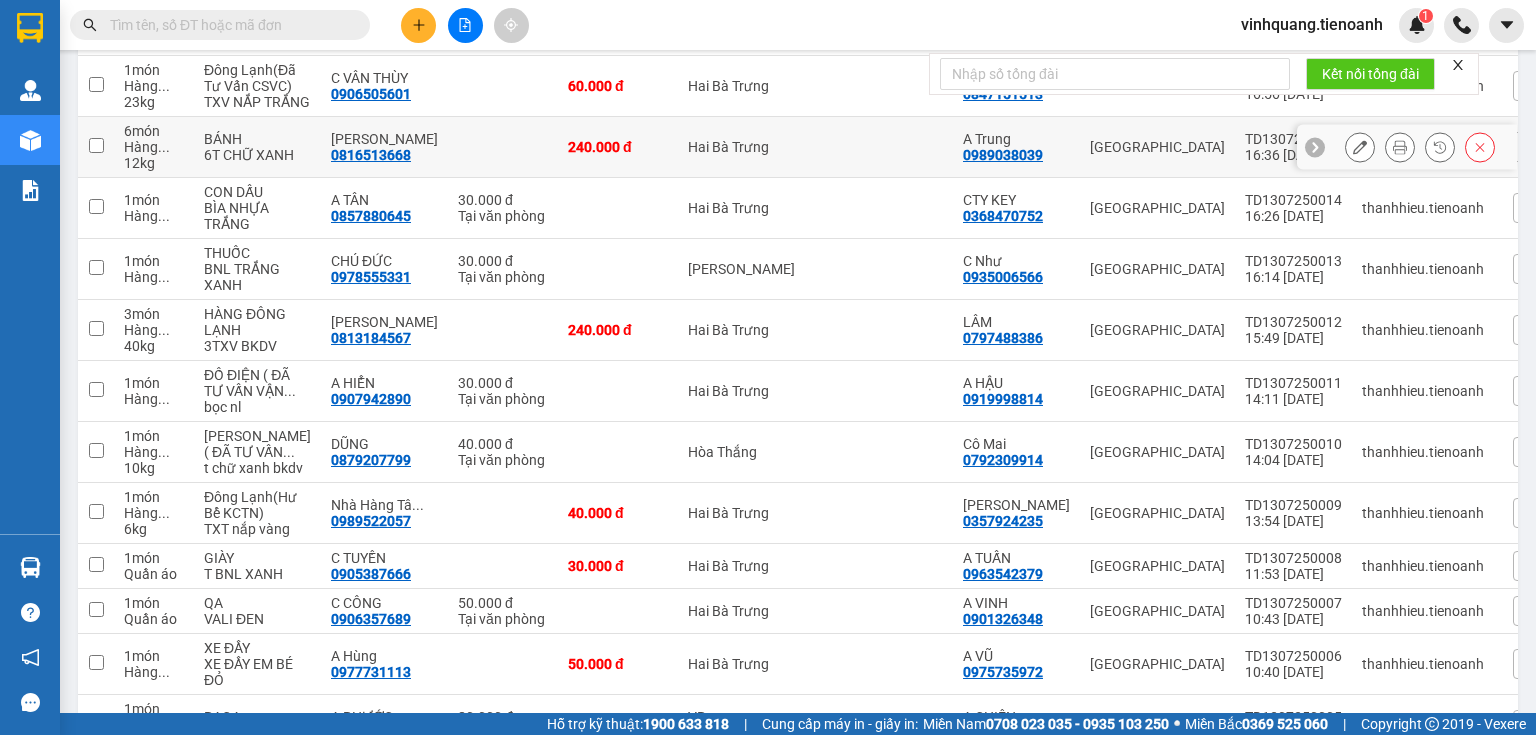 scroll, scrollTop: 0, scrollLeft: 0, axis: both 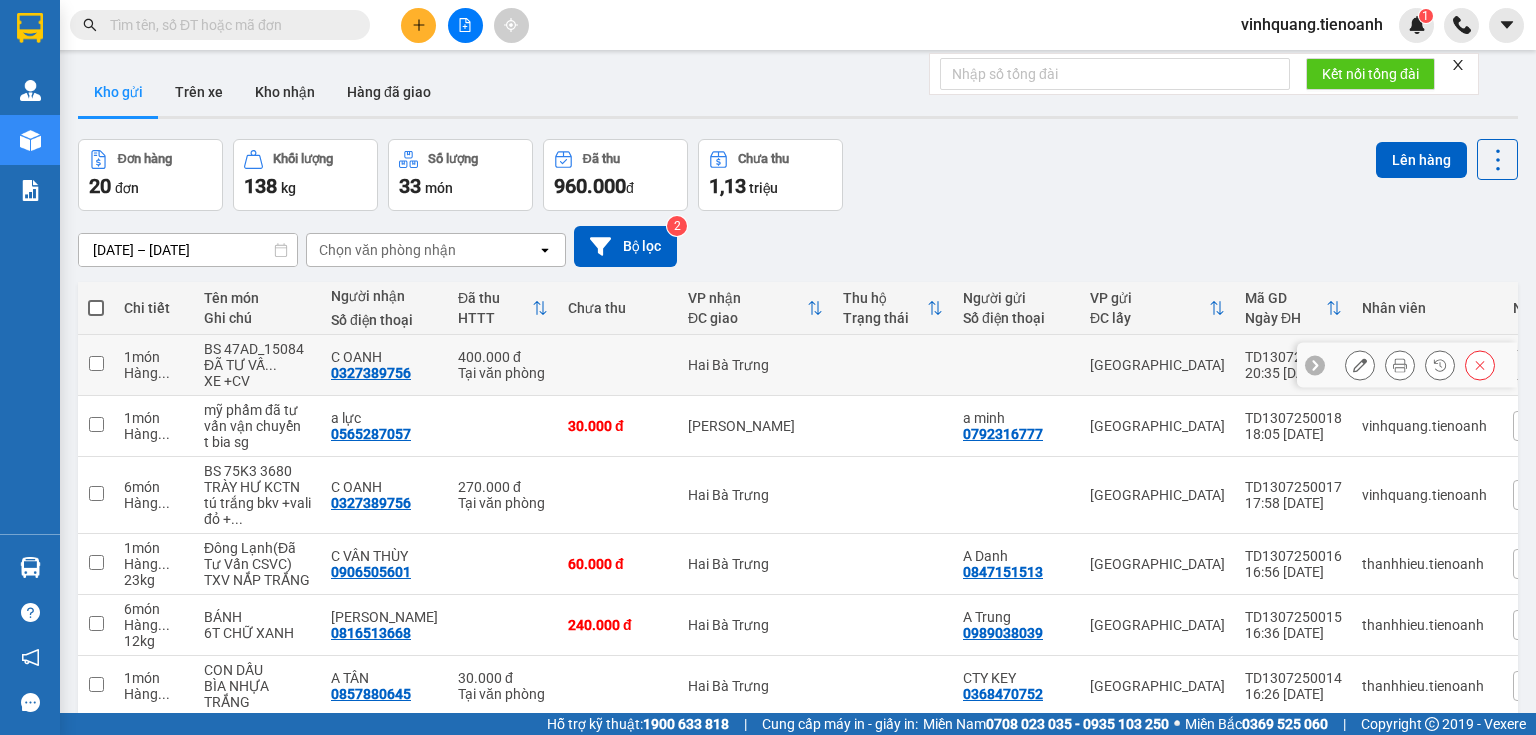 click at bounding box center [96, 363] 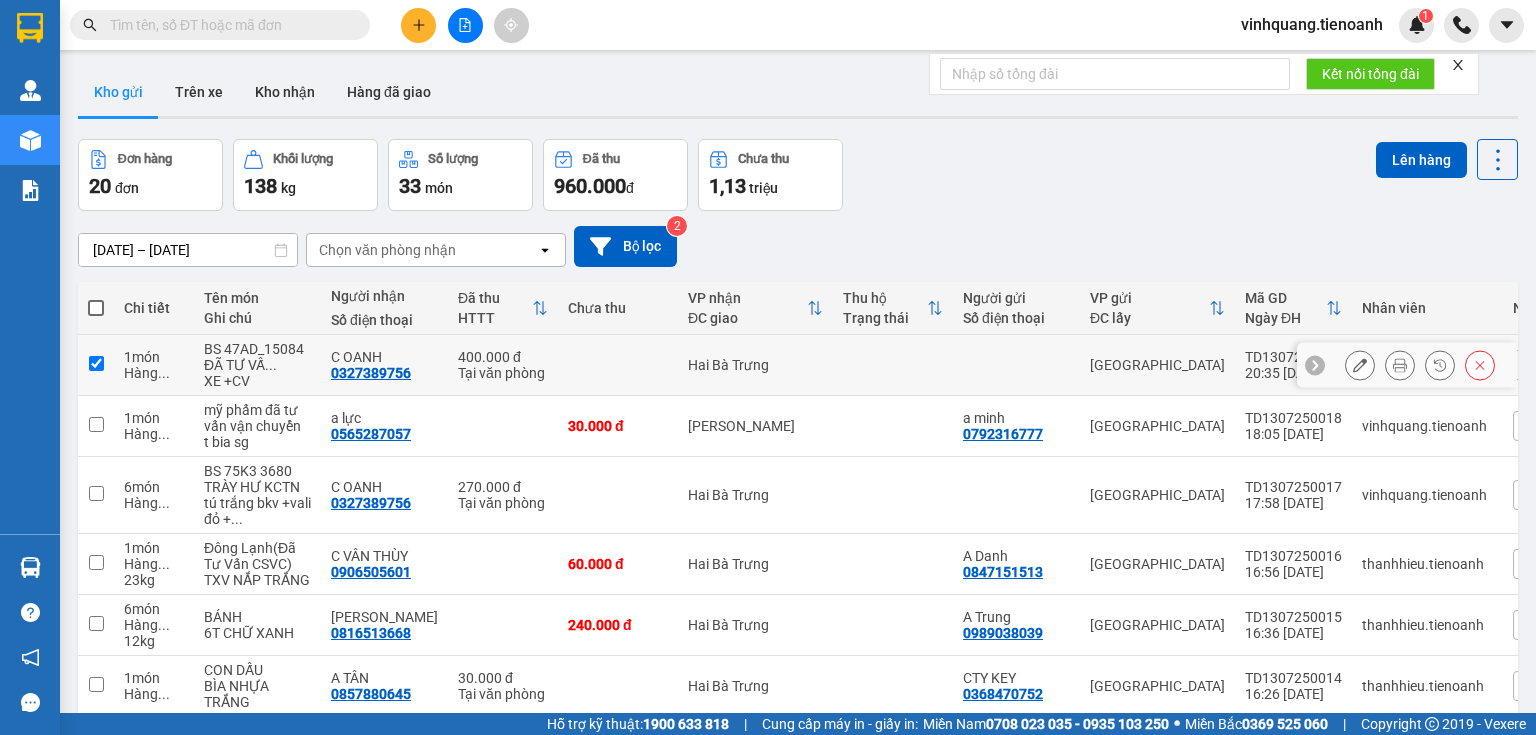 checkbox on "true" 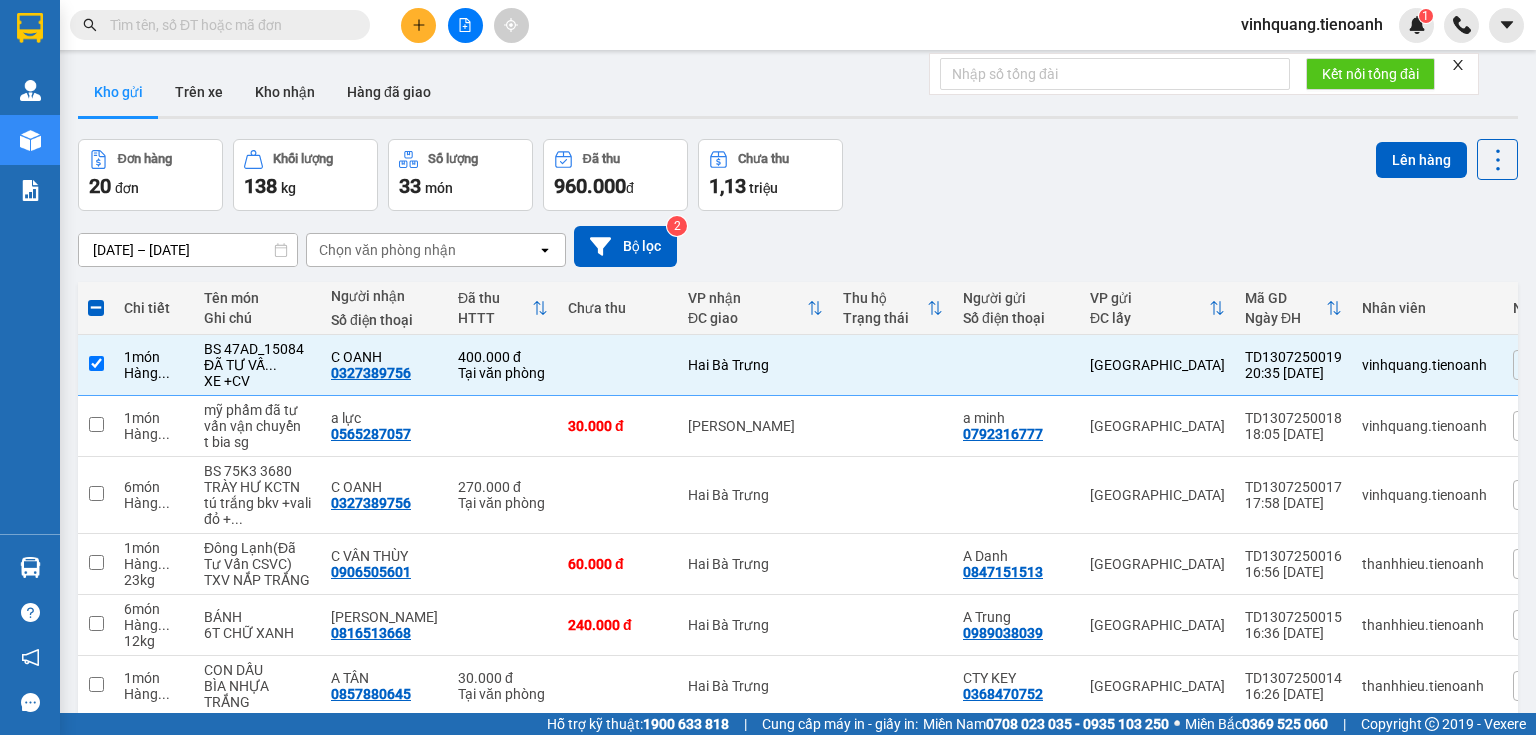 click at bounding box center (96, 308) 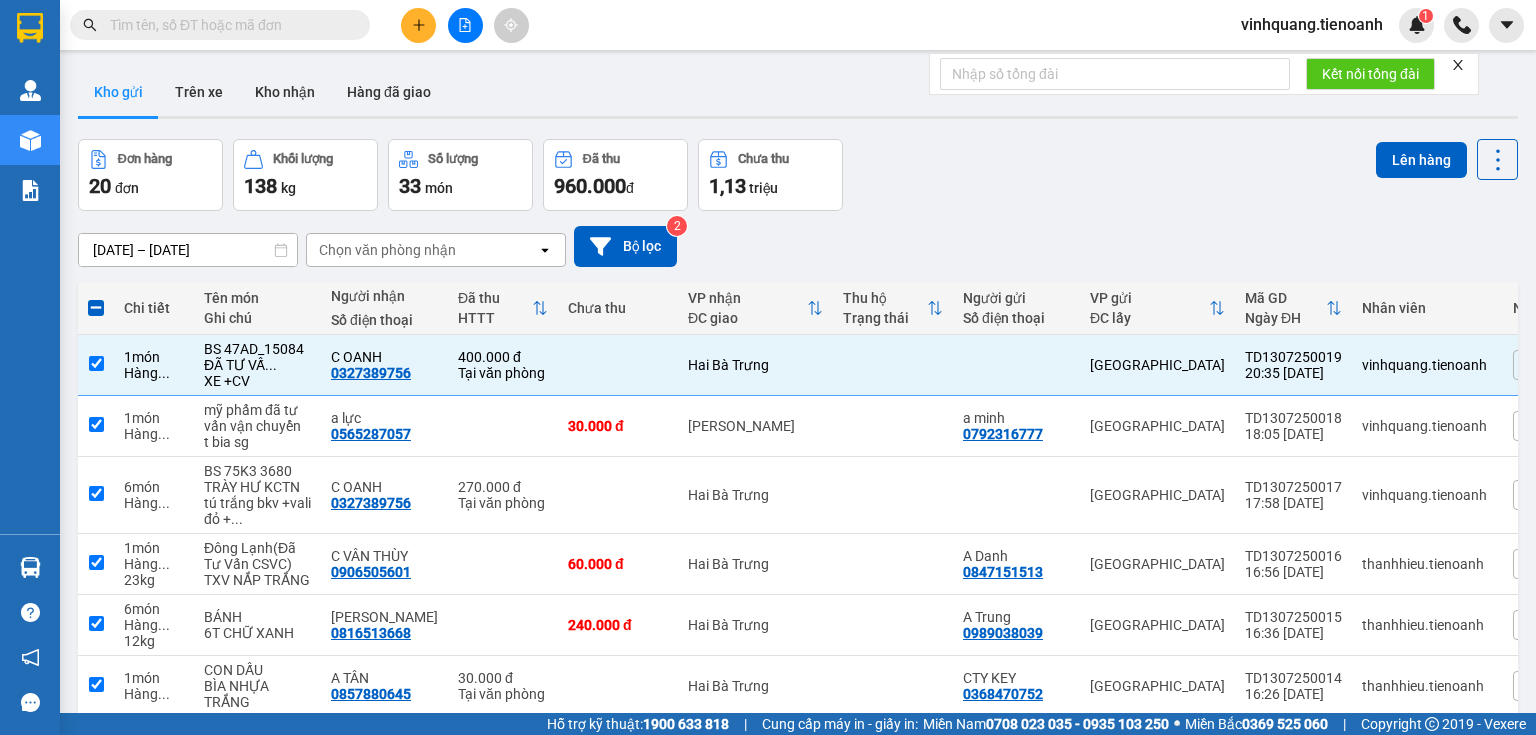 checkbox on "true" 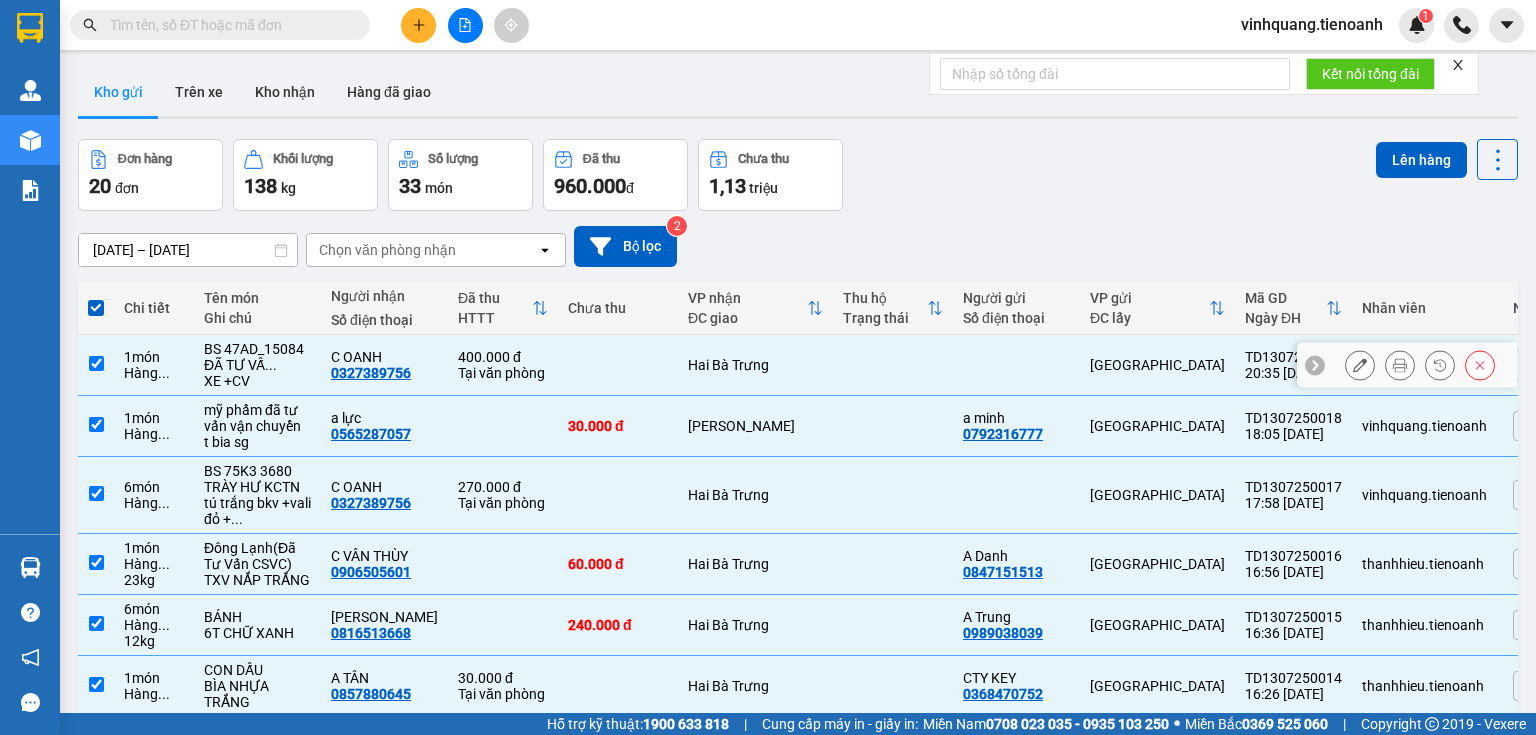 click at bounding box center [96, 363] 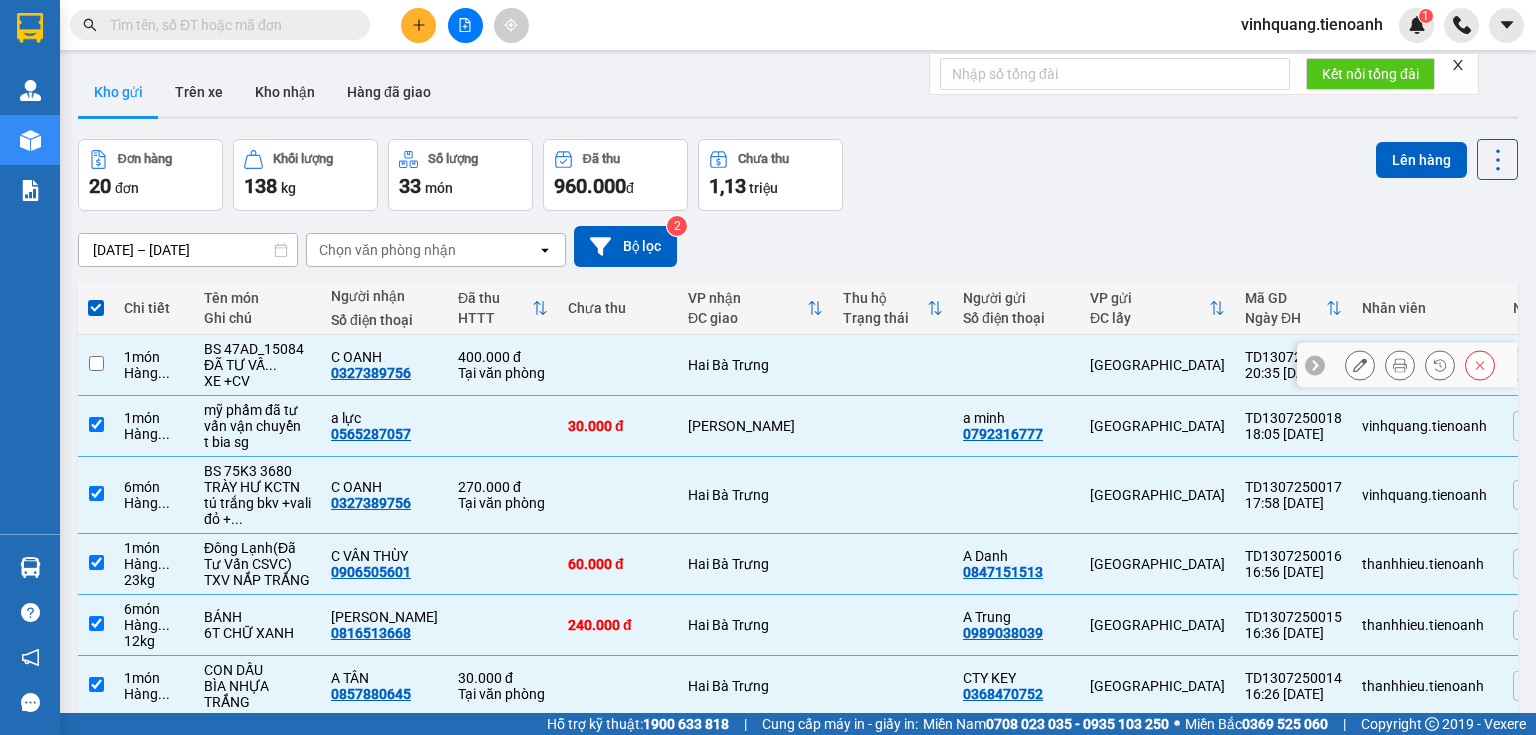 checkbox on "false" 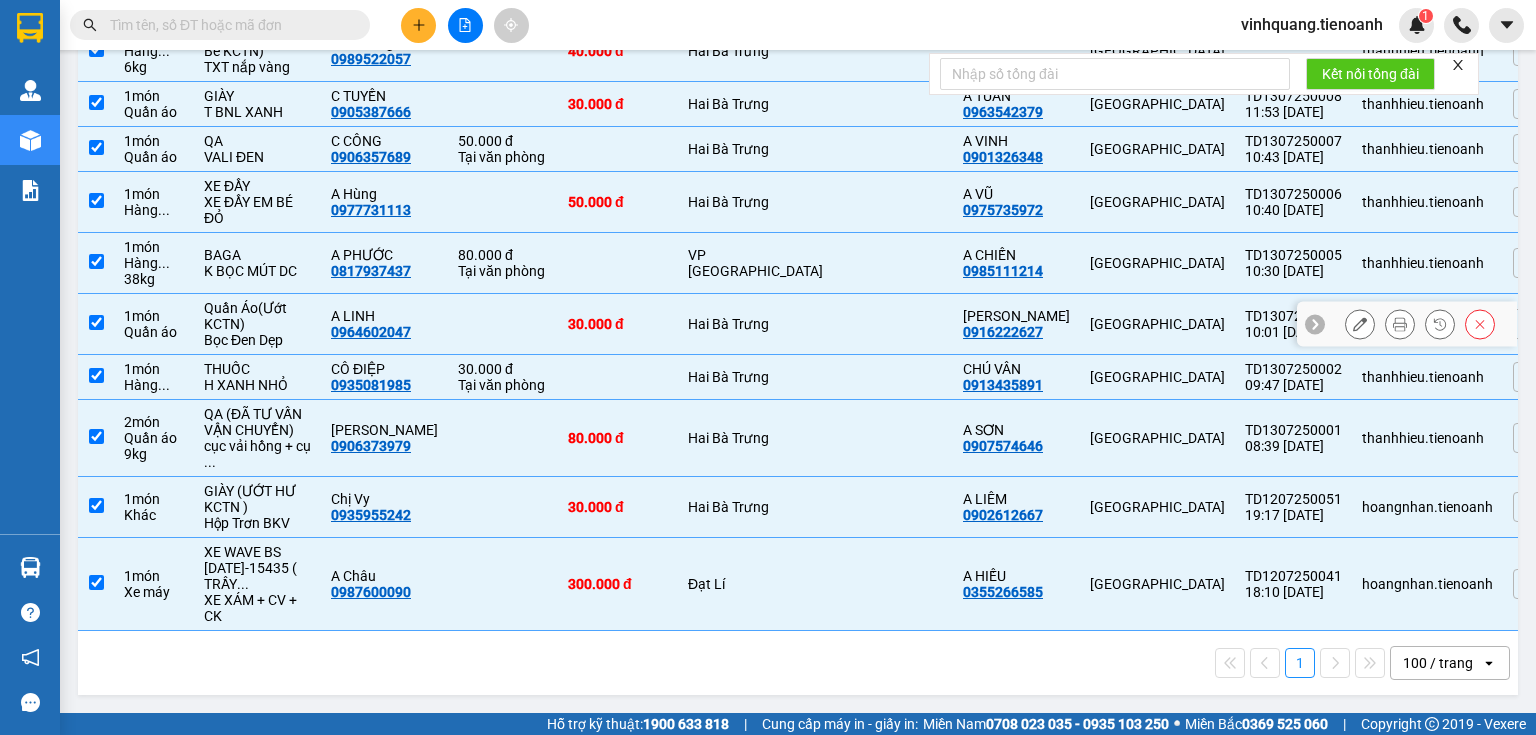 scroll, scrollTop: 1214, scrollLeft: 0, axis: vertical 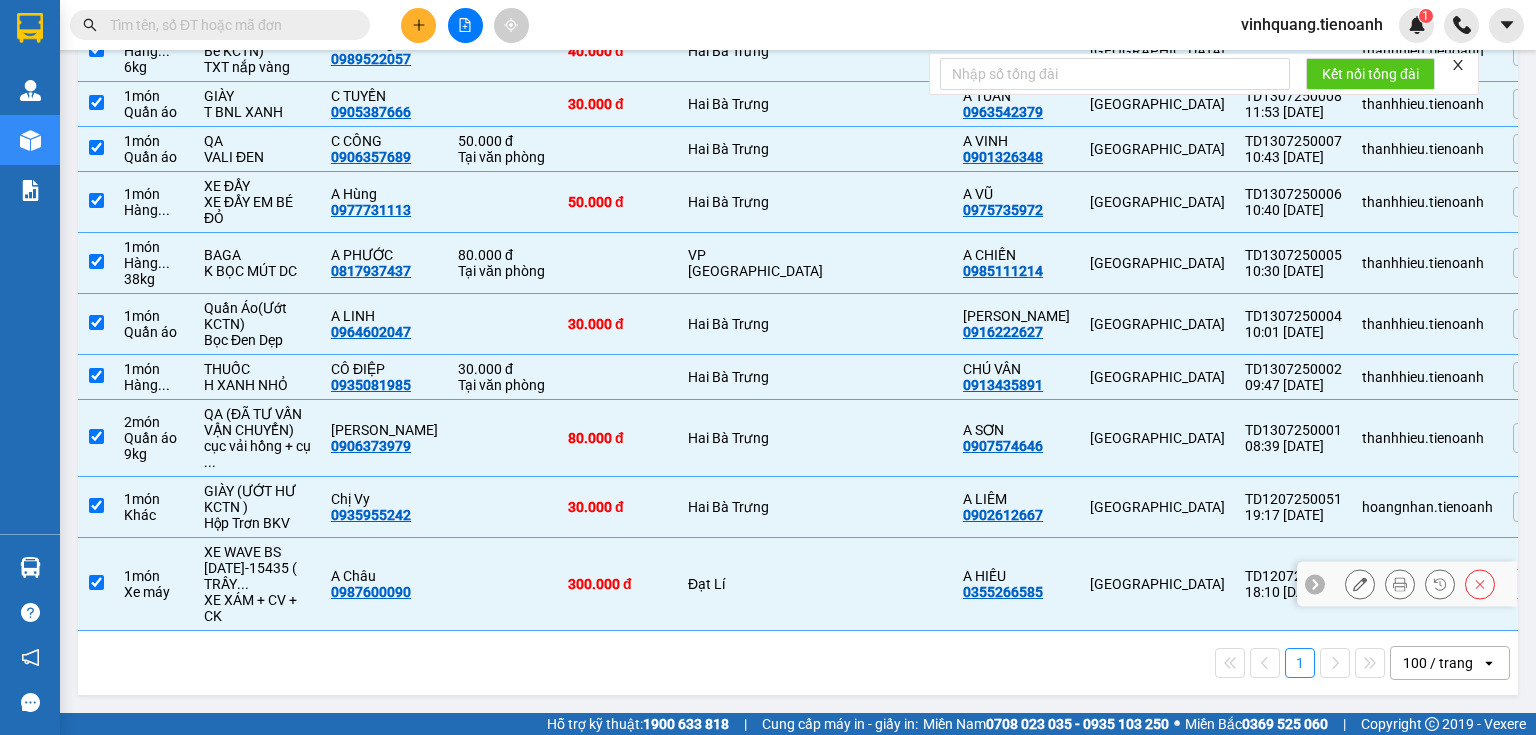 click on "Đạt Lí" at bounding box center [755, 584] 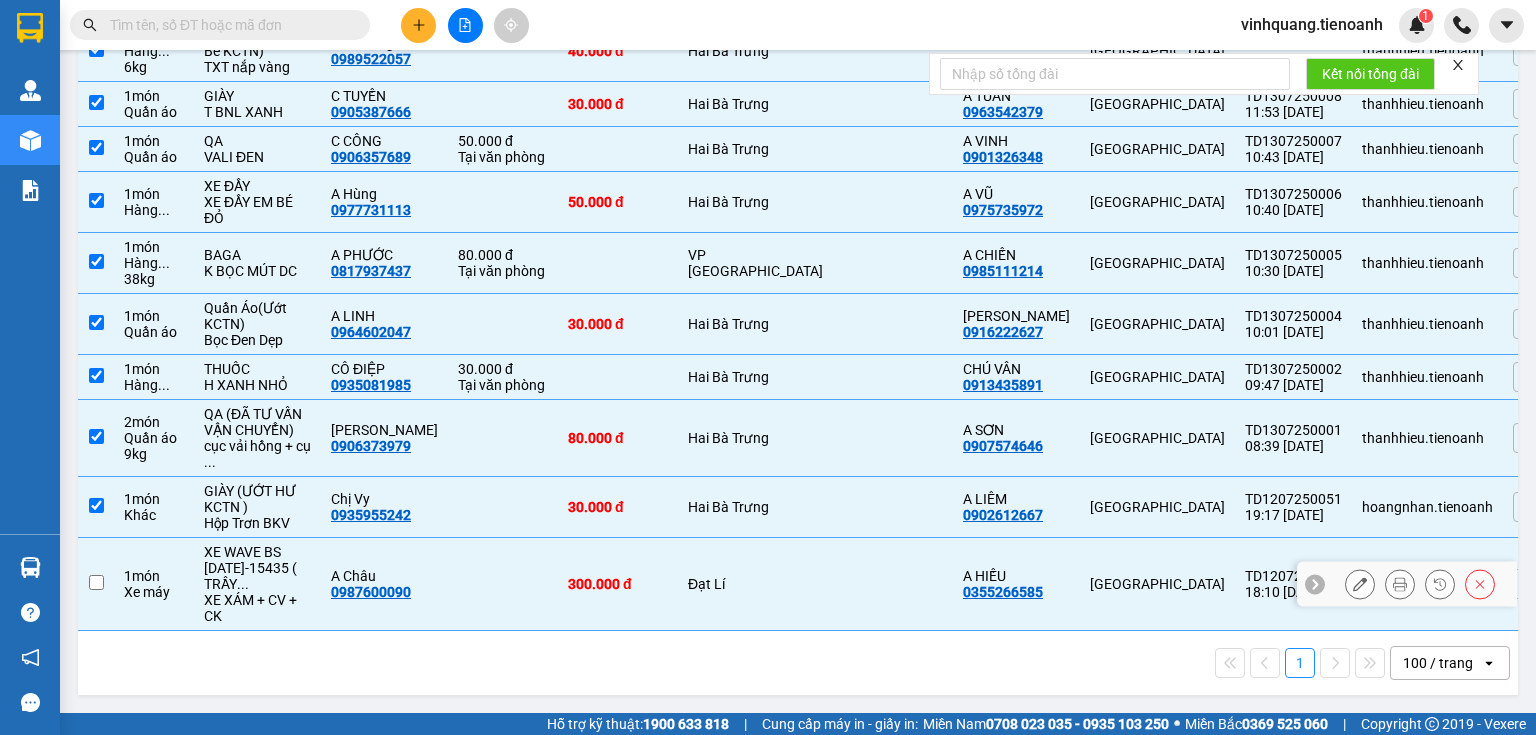 checkbox on "false" 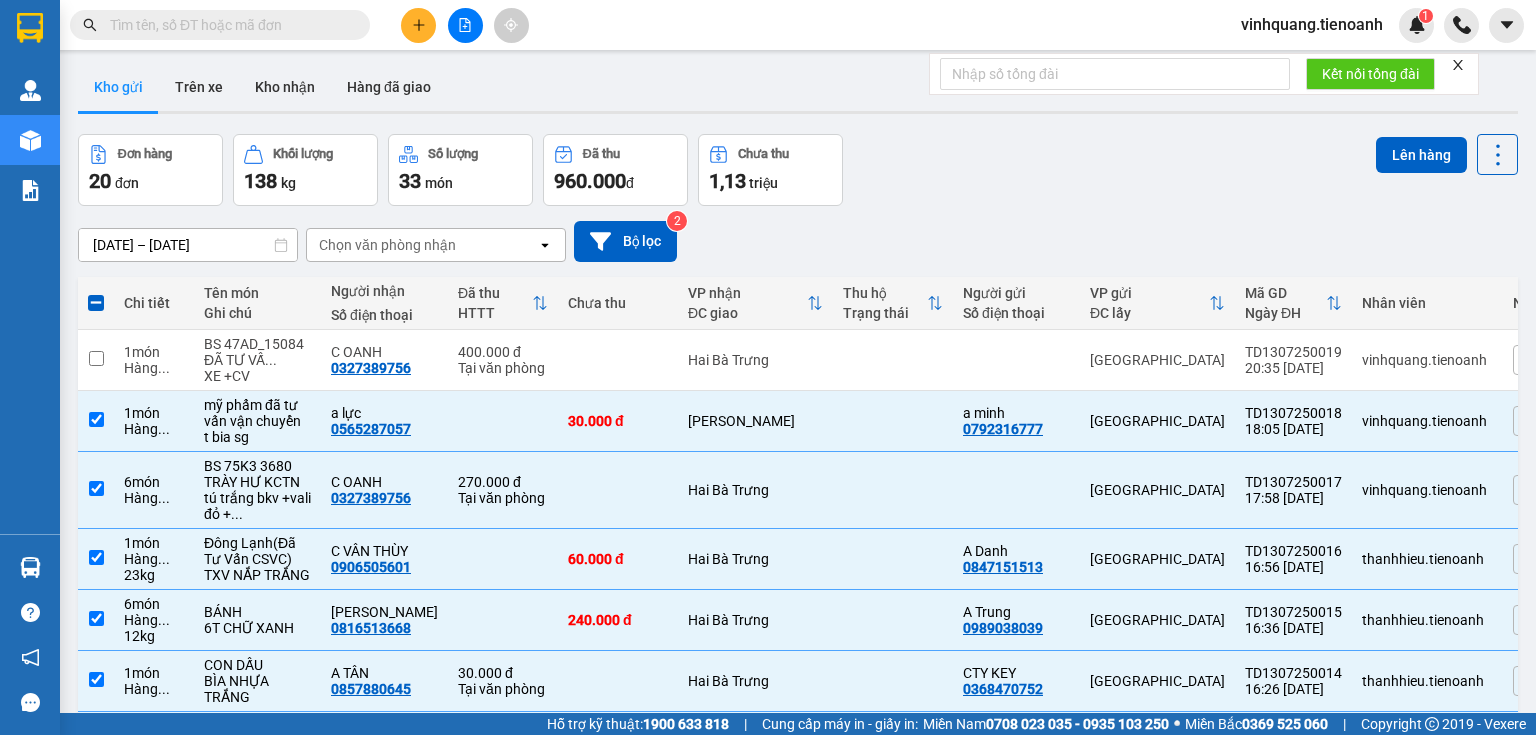 scroll, scrollTop: 0, scrollLeft: 0, axis: both 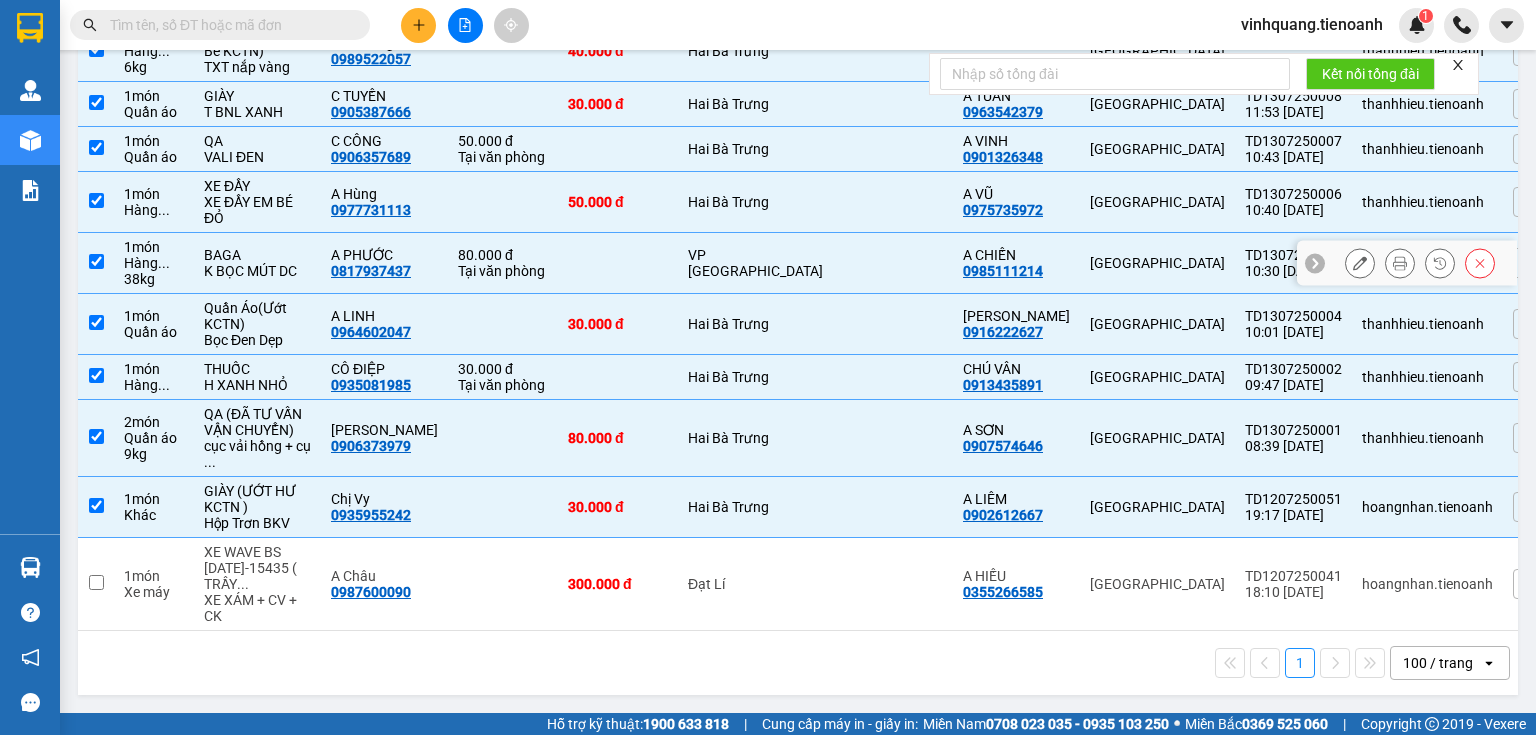 click on "VP [GEOGRAPHIC_DATA]" at bounding box center [755, 263] 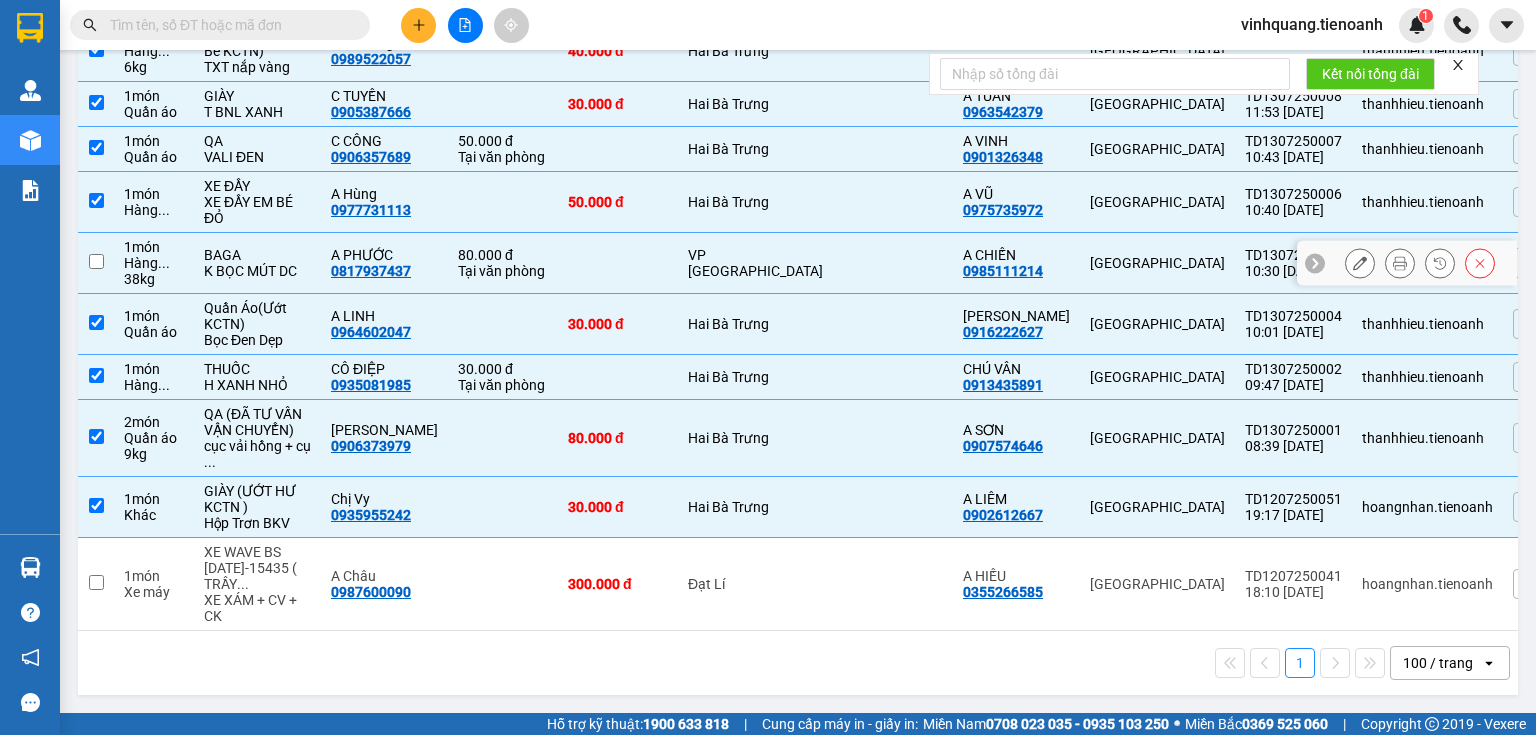 checkbox on "false" 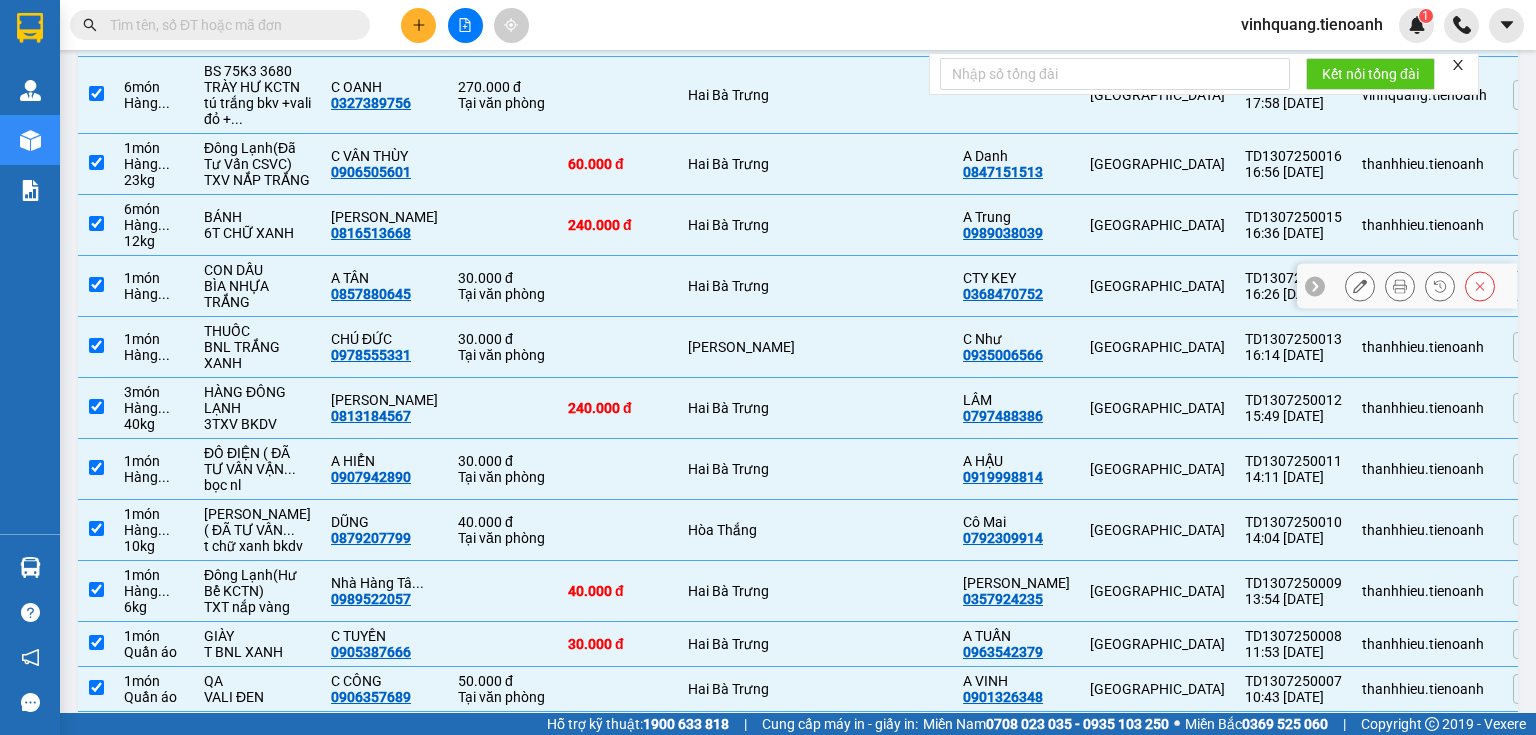 scroll, scrollTop: 0, scrollLeft: 0, axis: both 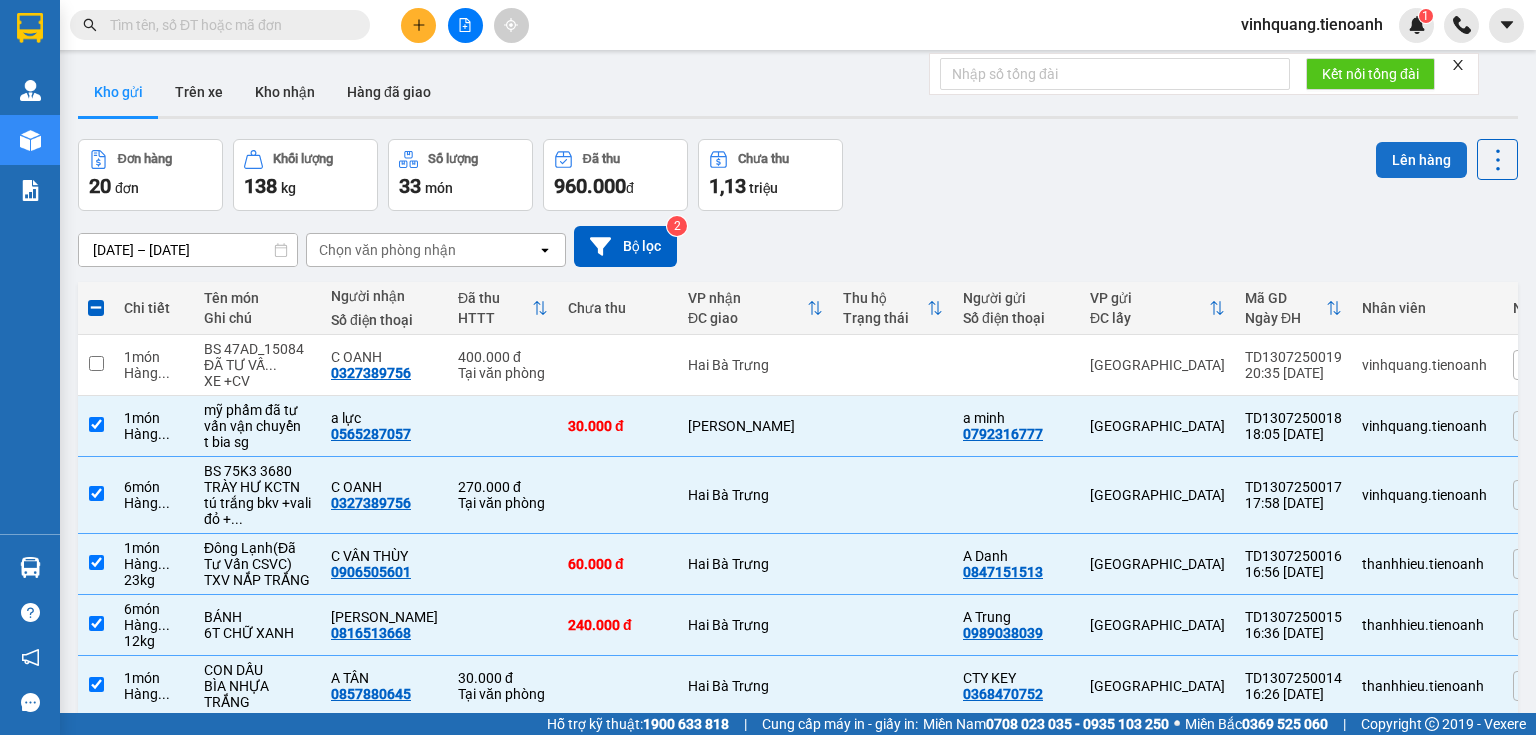 click on "Lên hàng" at bounding box center (1421, 160) 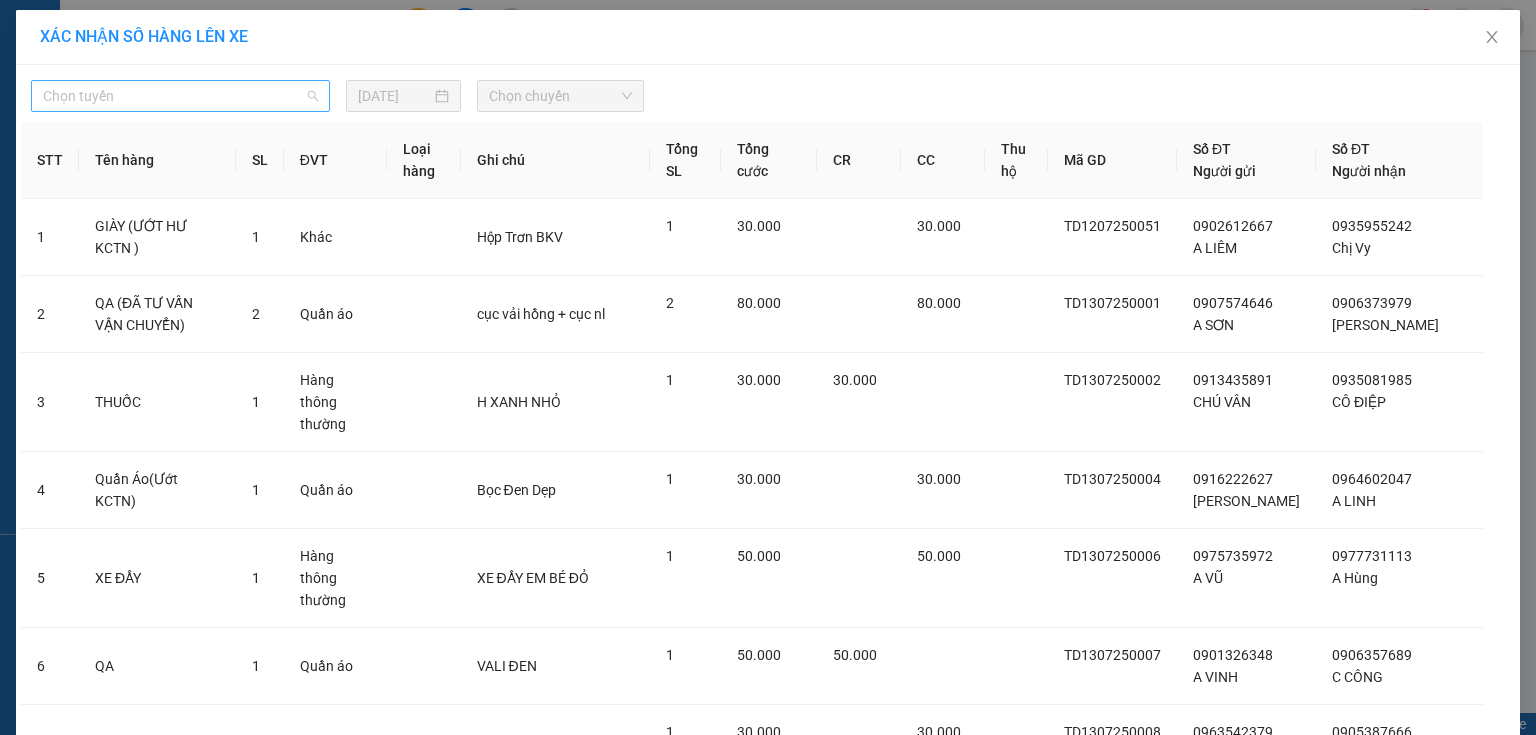 click on "Chọn tuyến" at bounding box center (180, 96) 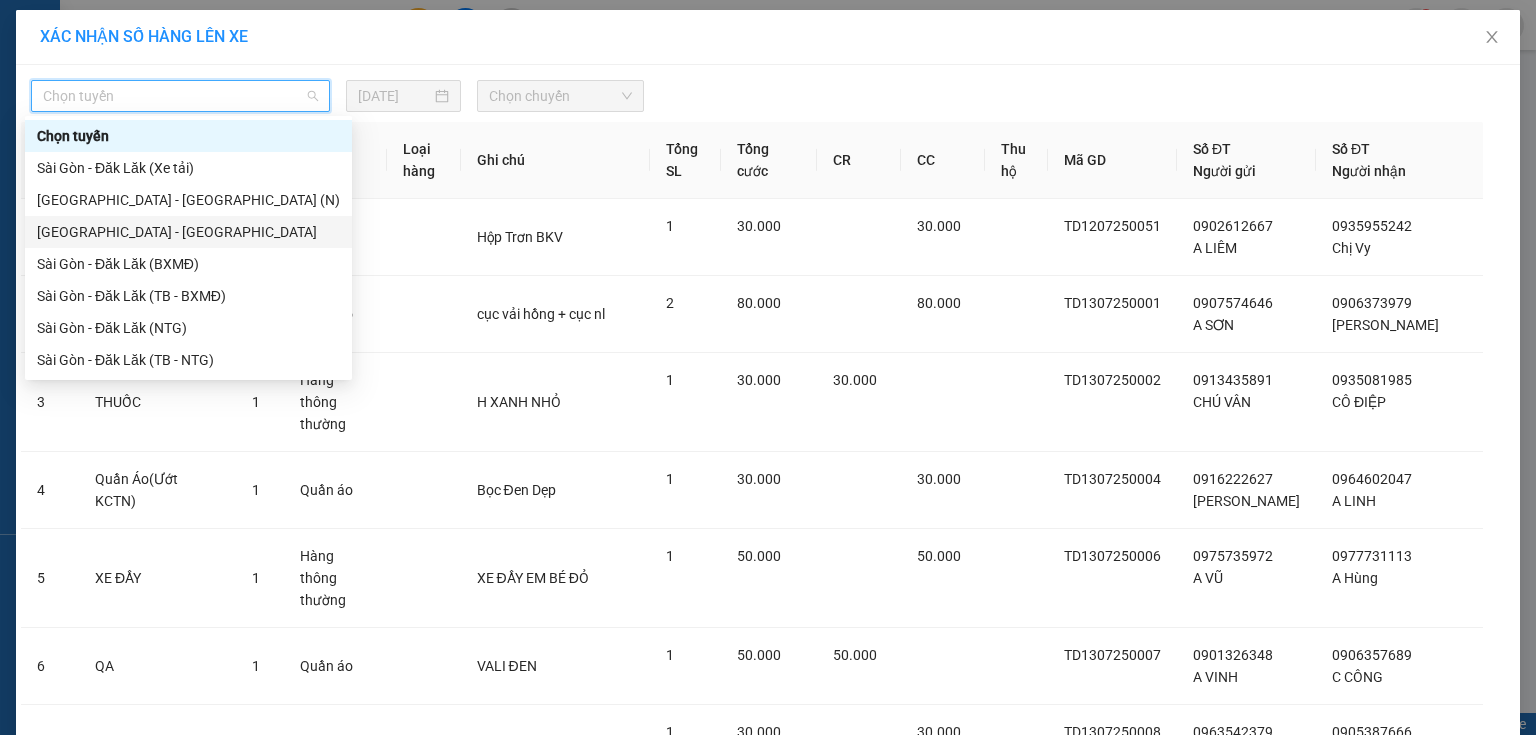 click on "[GEOGRAPHIC_DATA] - [GEOGRAPHIC_DATA]" at bounding box center [188, 232] 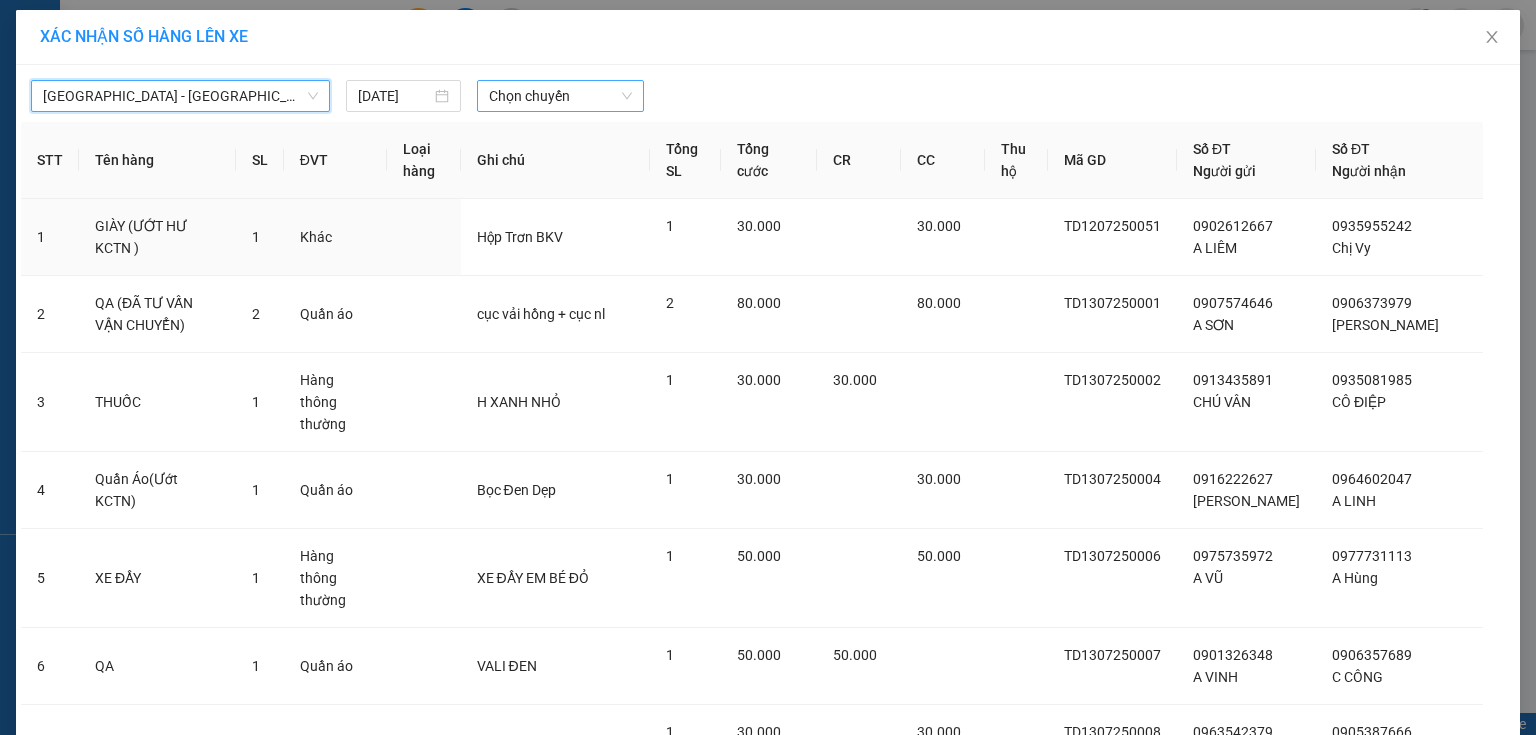 click on "Chọn chuyến" at bounding box center (561, 96) 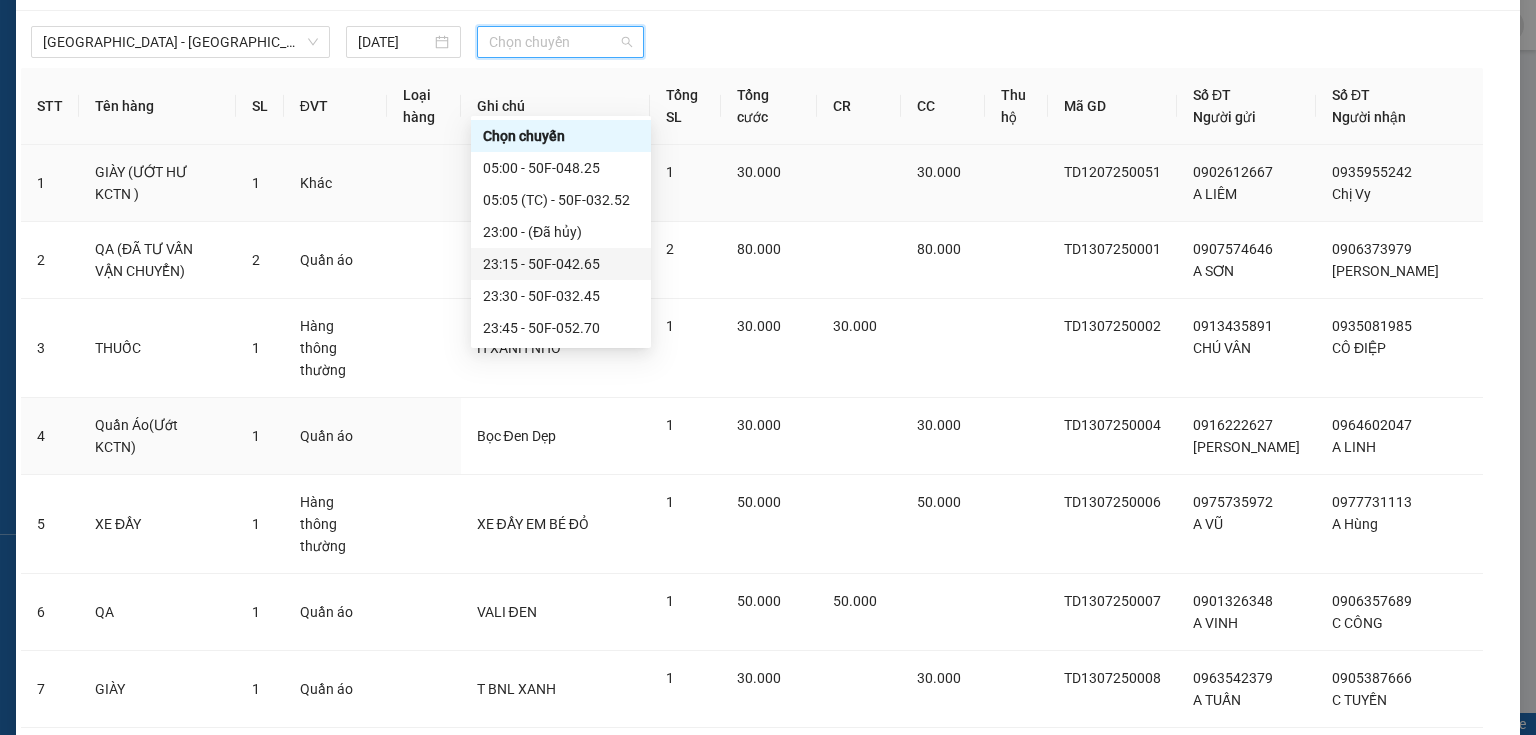 scroll, scrollTop: 0, scrollLeft: 0, axis: both 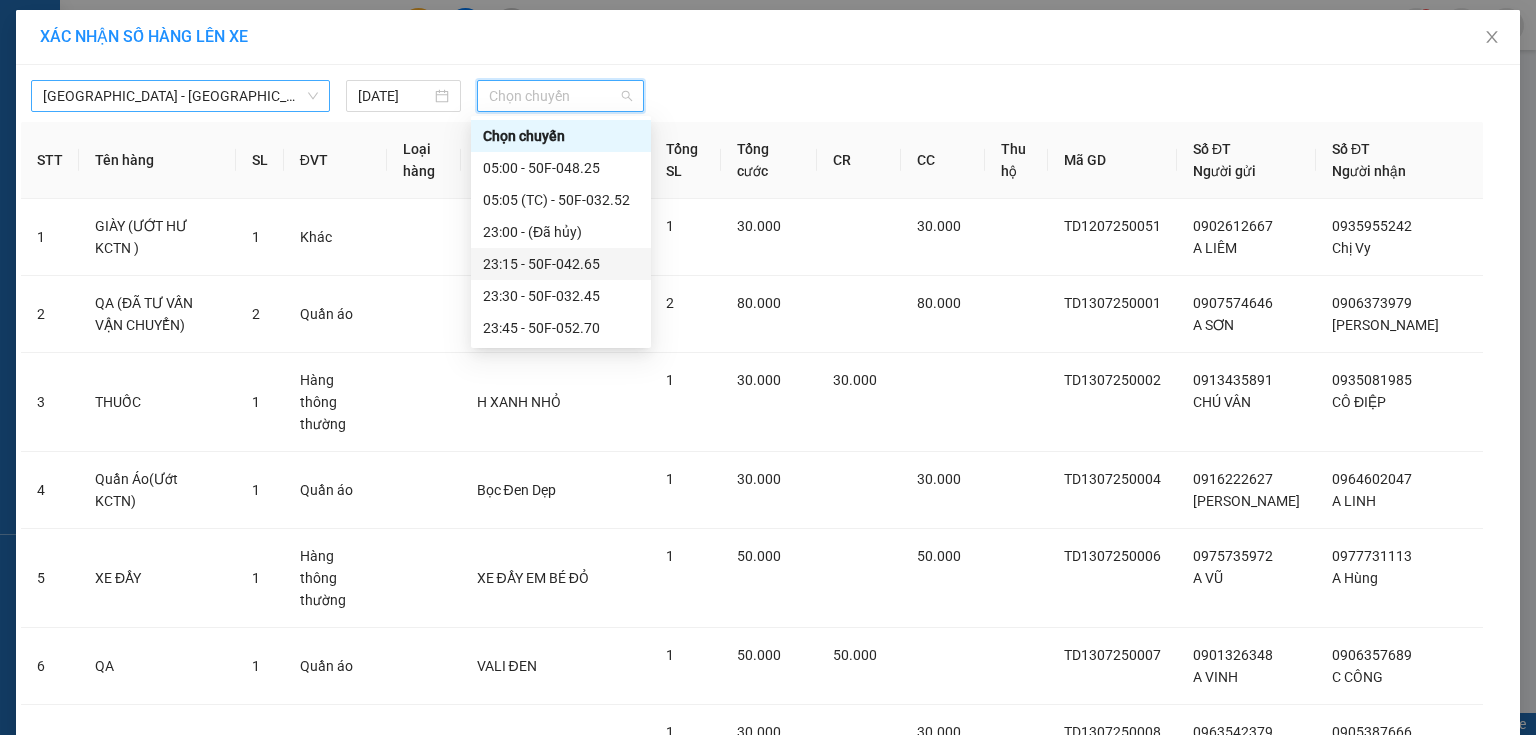 click on "[GEOGRAPHIC_DATA] - [GEOGRAPHIC_DATA]" at bounding box center [180, 96] 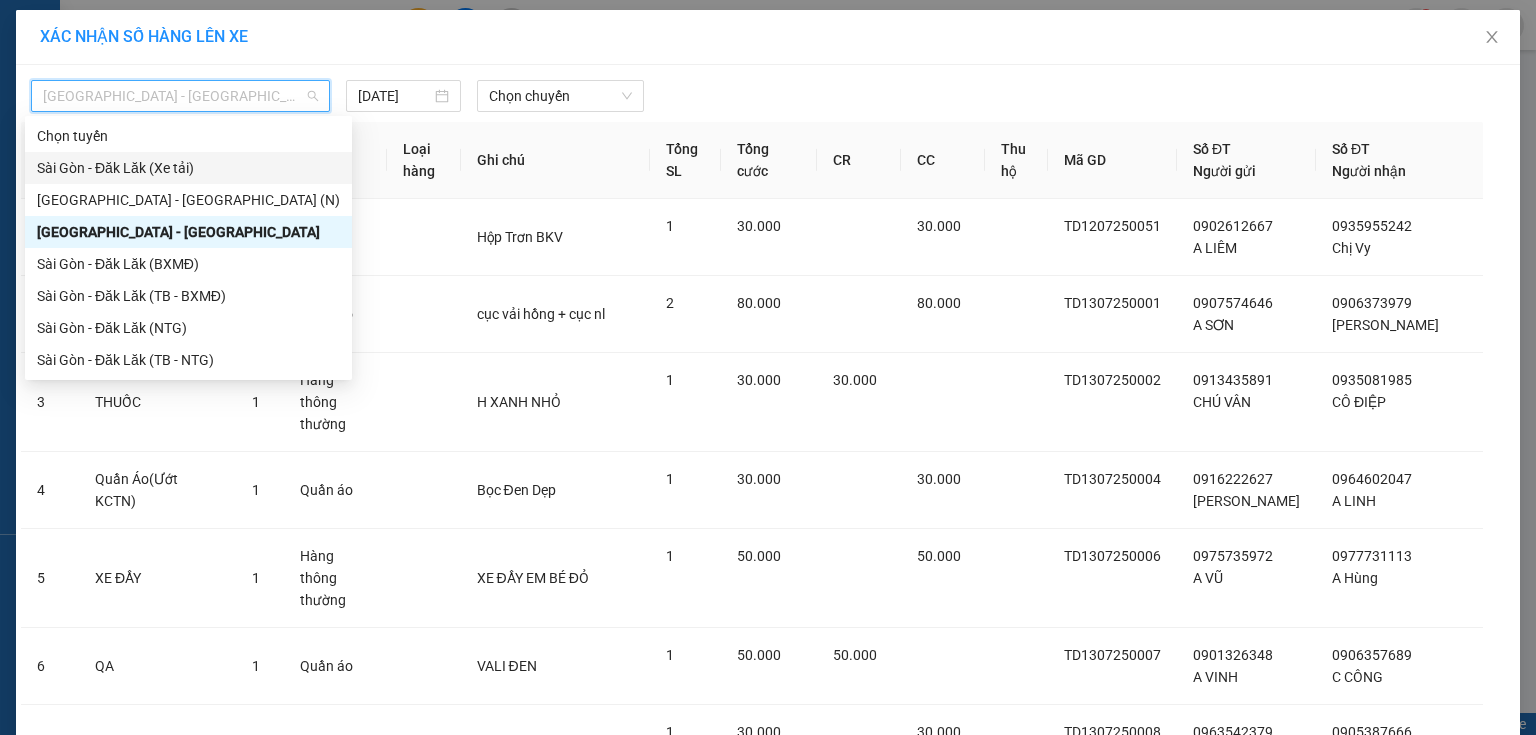 click on "Sài Gòn - Đăk Lăk (Xe tải)" at bounding box center [188, 168] 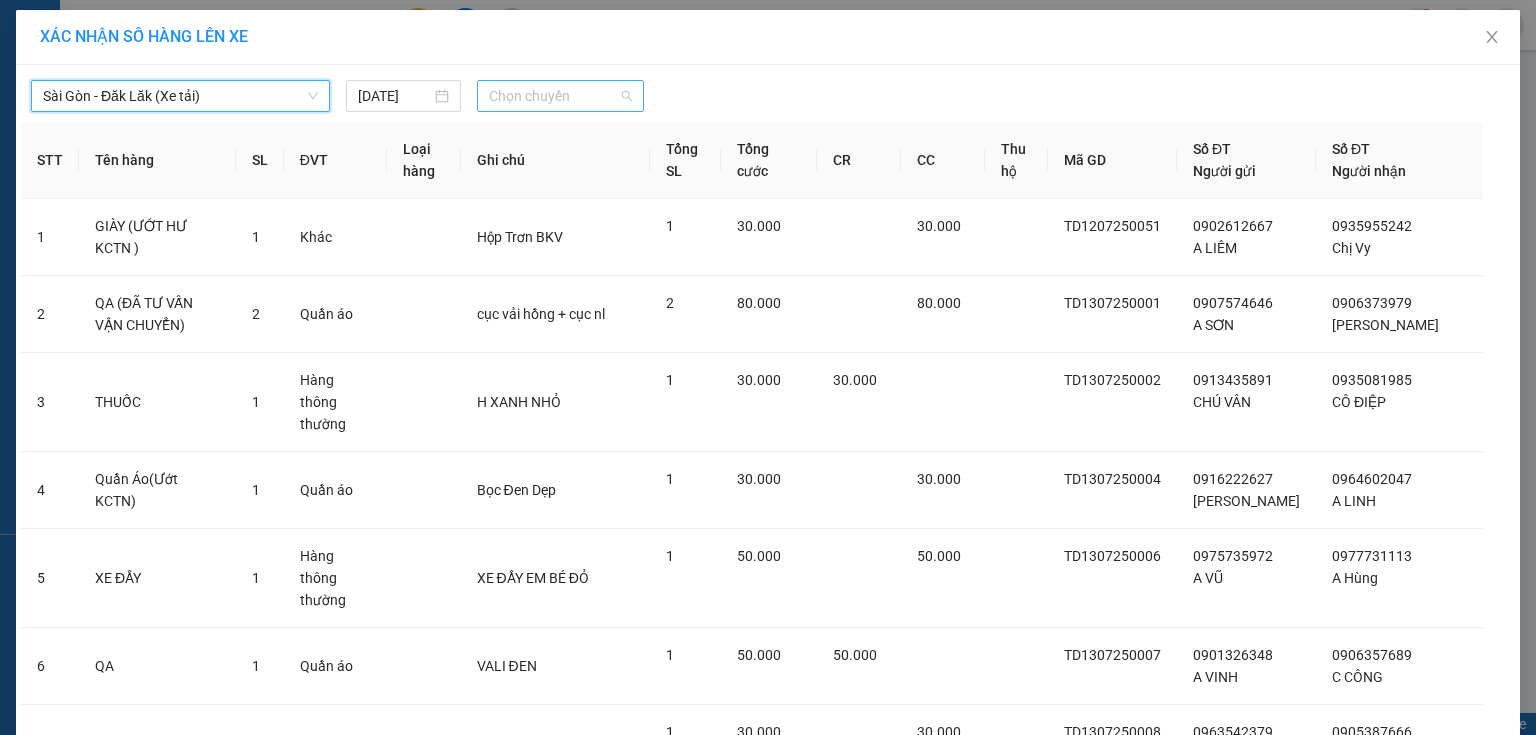 click on "Chọn chuyến" at bounding box center [561, 96] 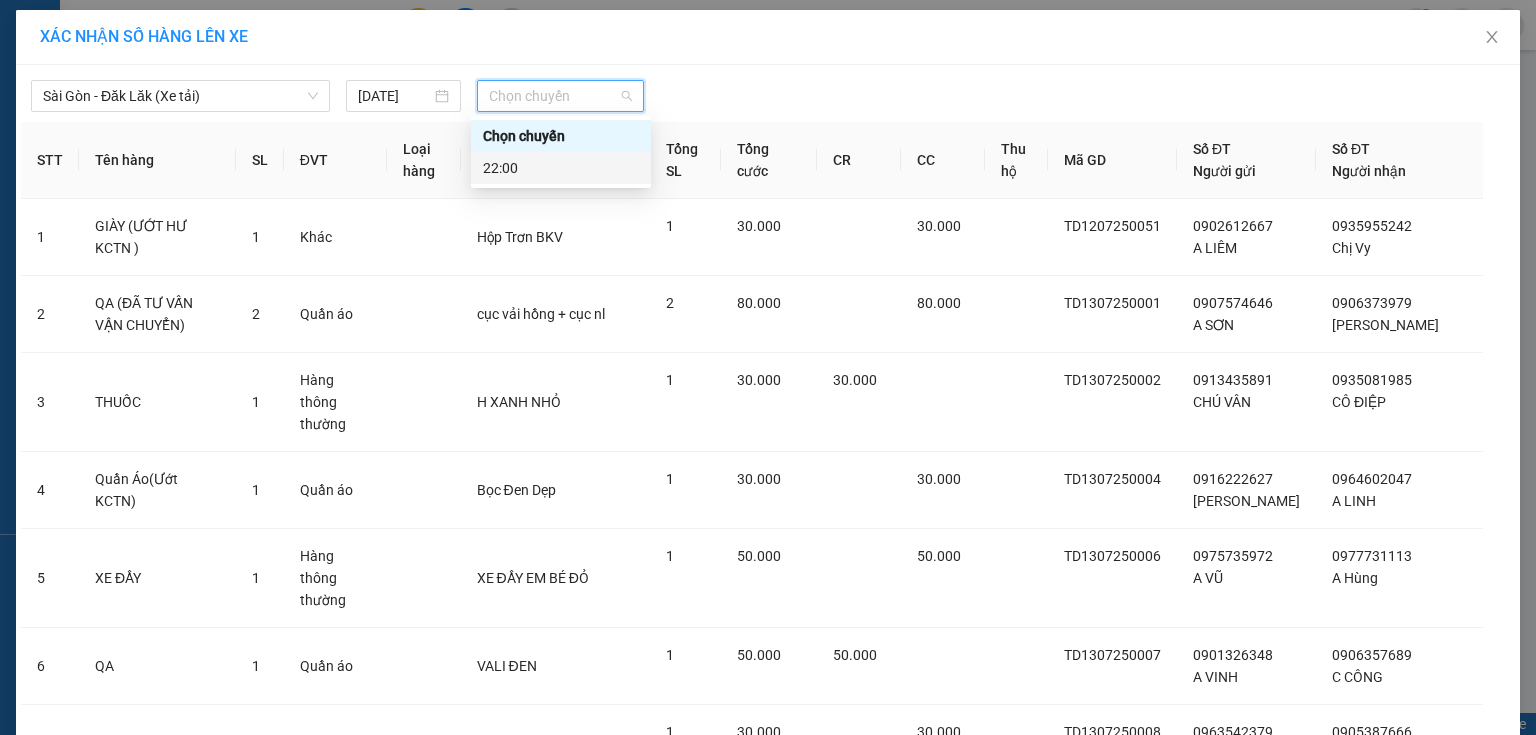 click on "22:00" at bounding box center [561, 168] 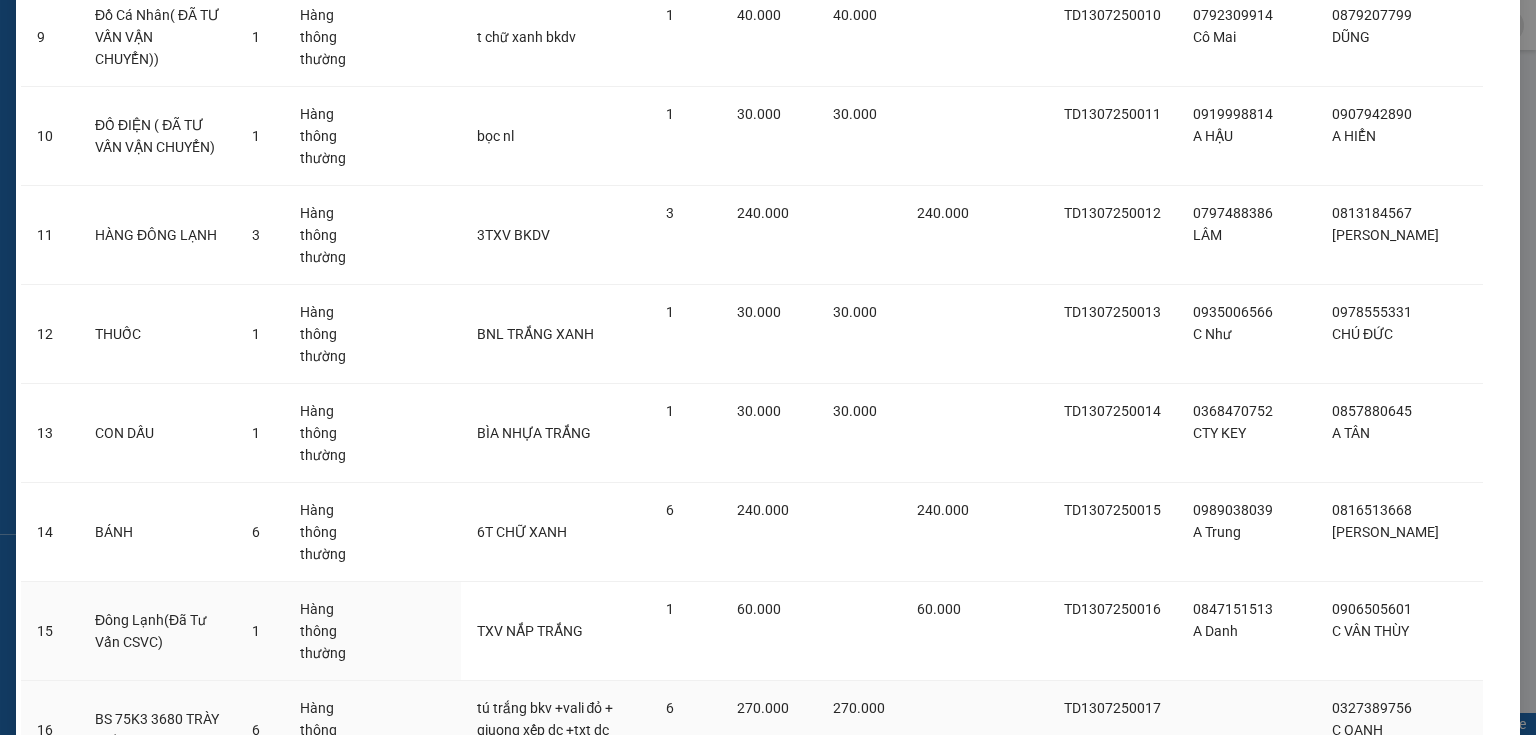 scroll, scrollTop: 971, scrollLeft: 0, axis: vertical 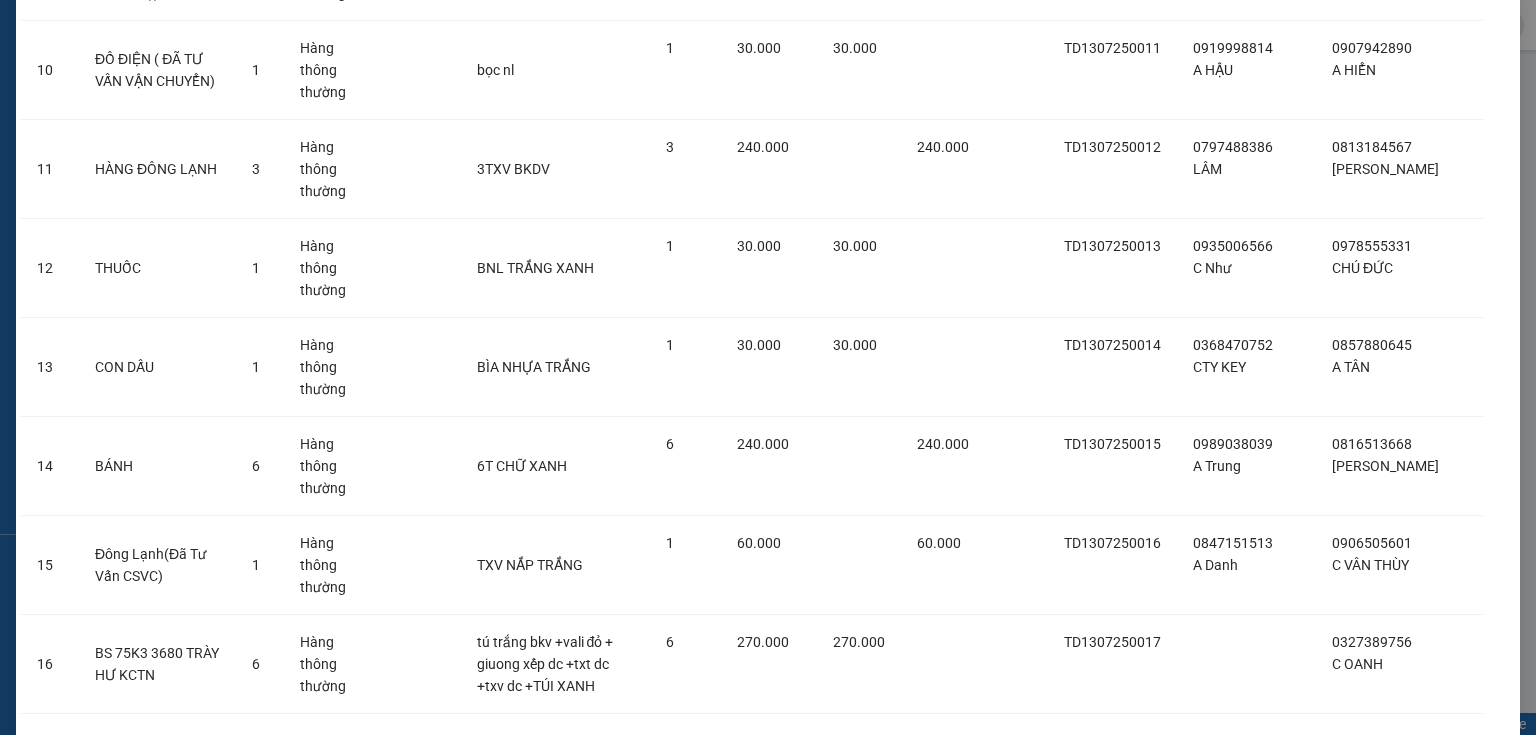 click on "Lên hàng" at bounding box center (841, 904) 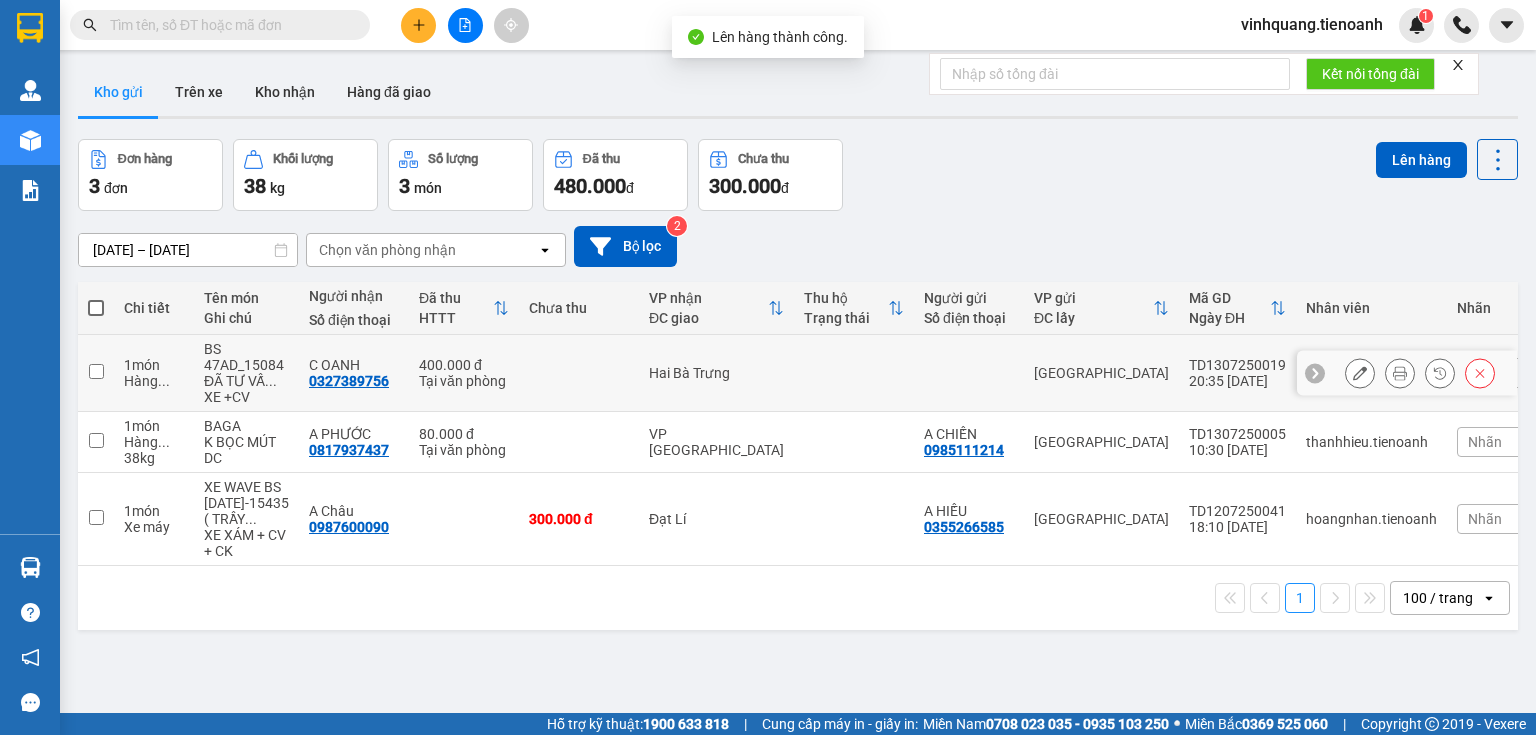 click at bounding box center (579, 373) 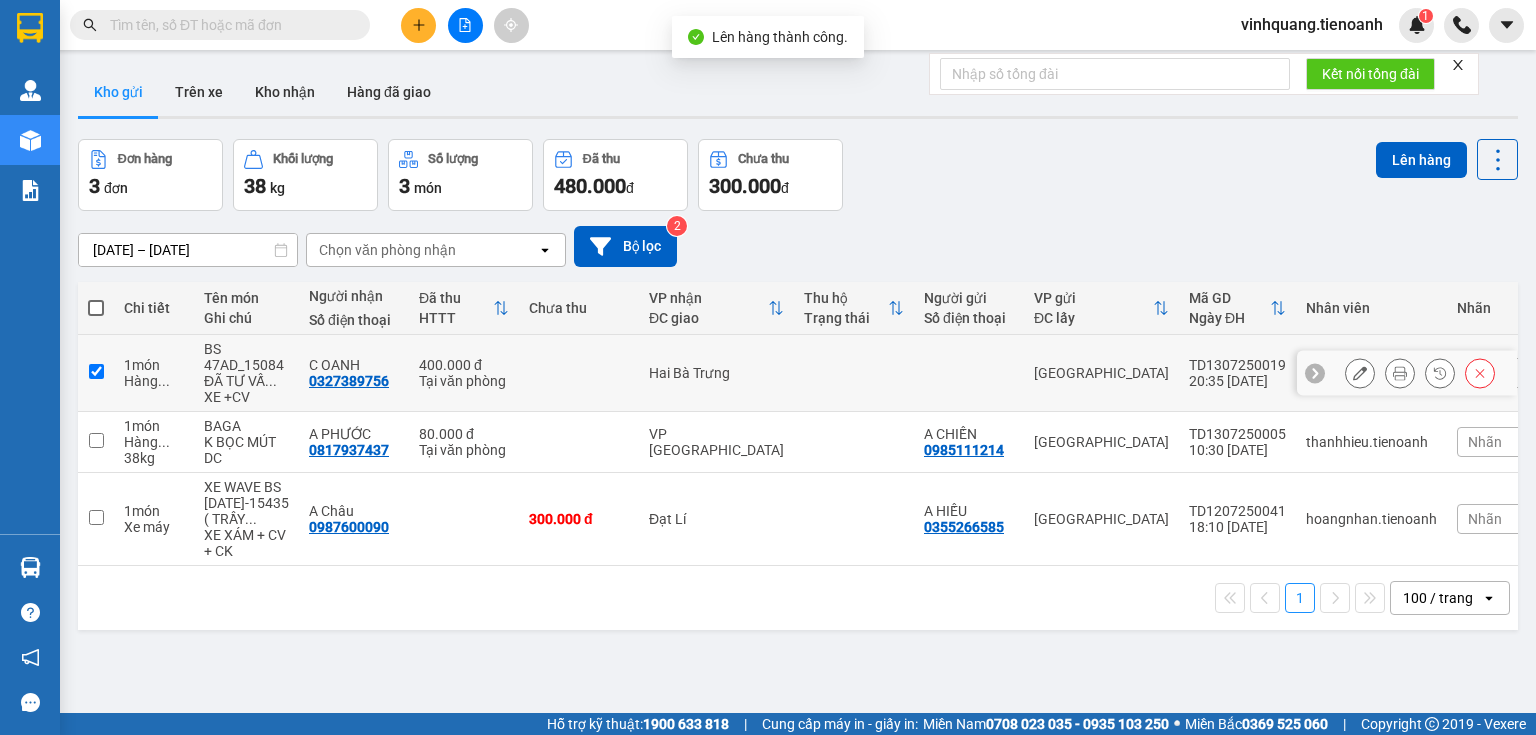 checkbox on "true" 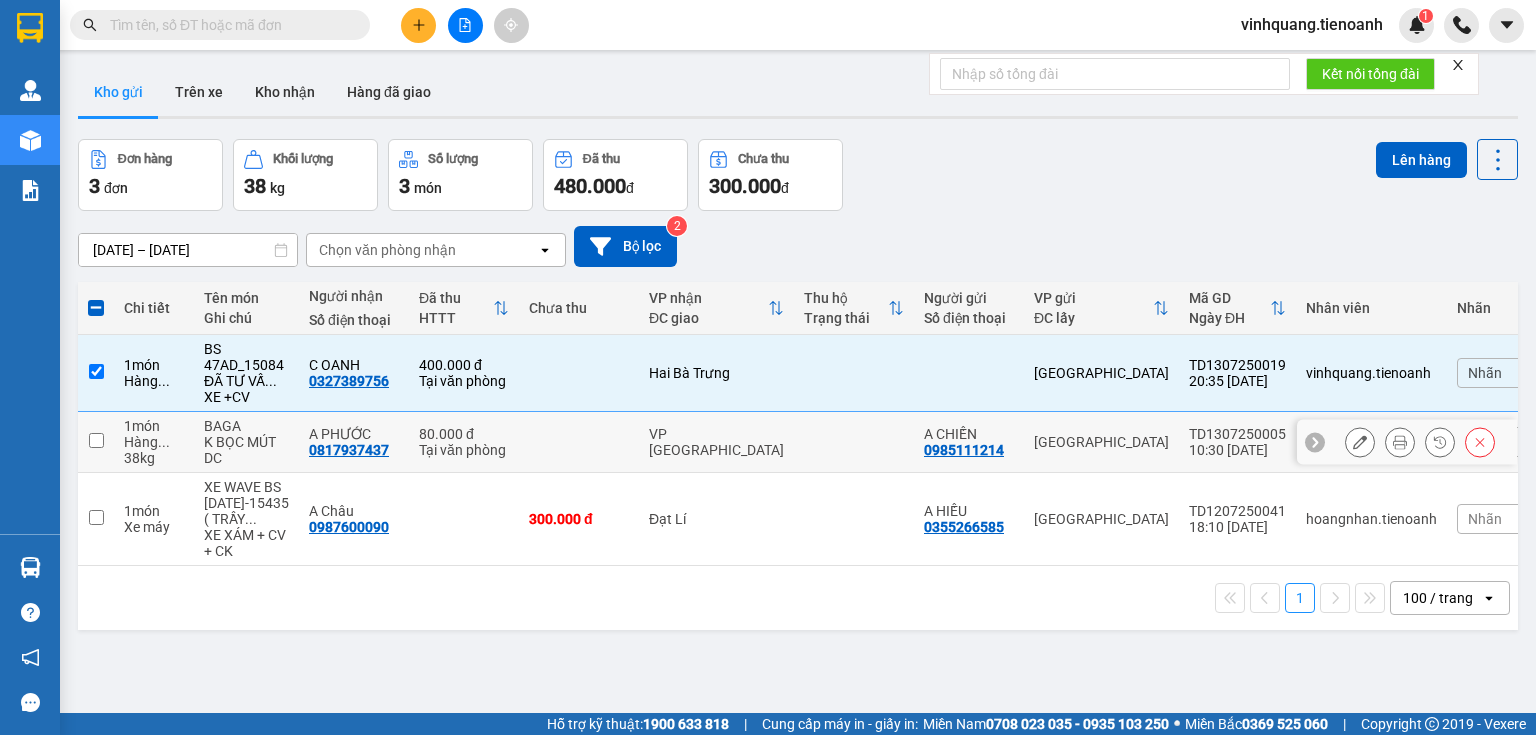 click at bounding box center [579, 442] 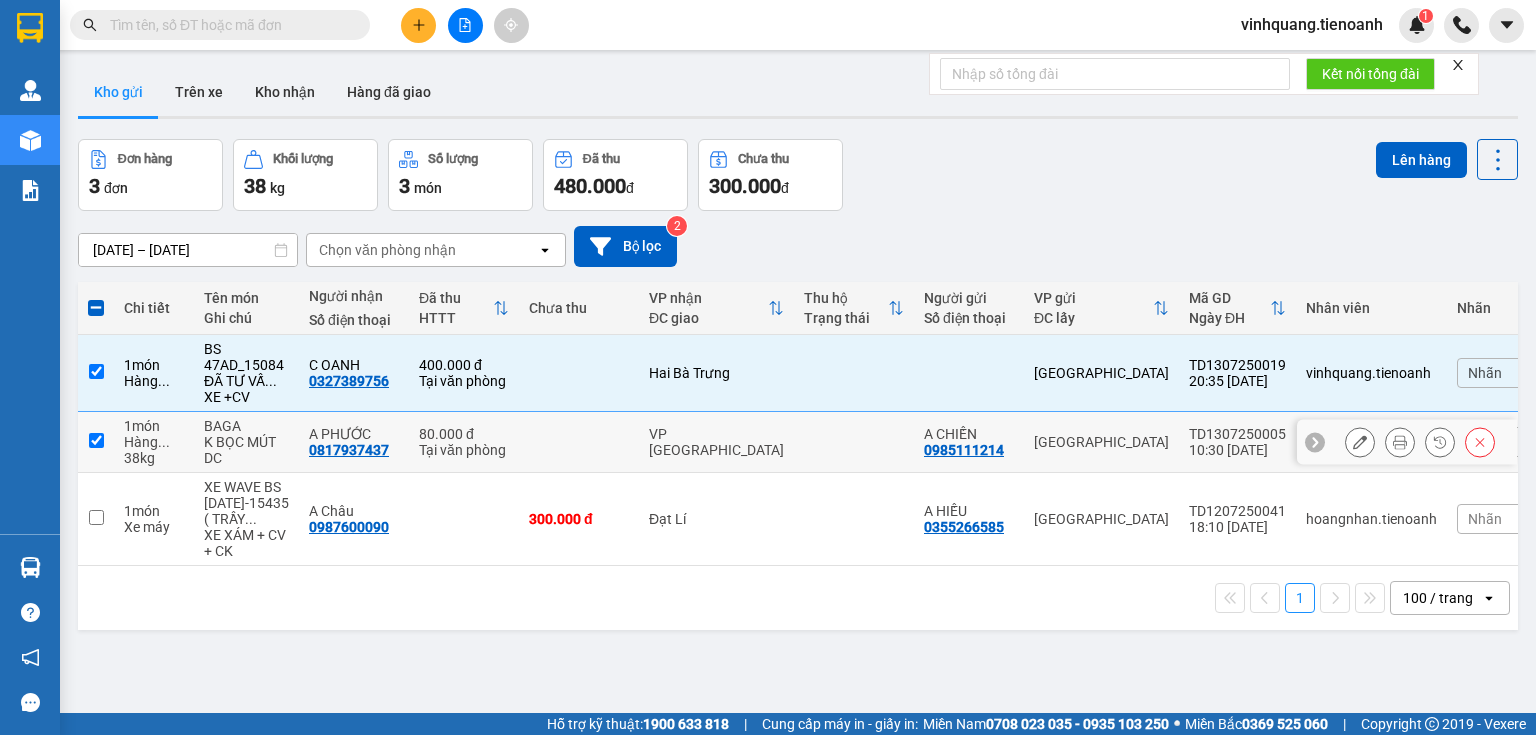 checkbox on "true" 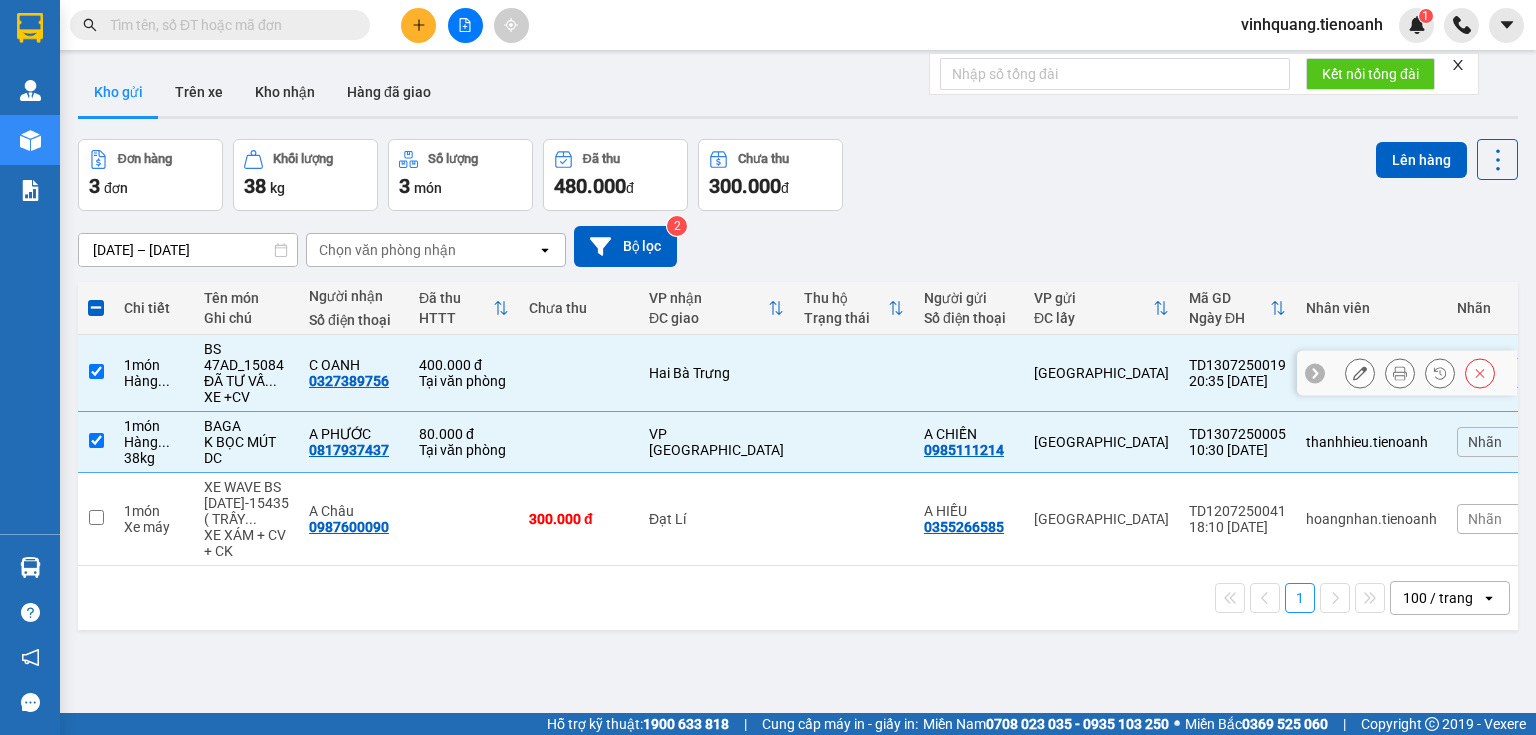 click on "400.000 đ" at bounding box center (464, 365) 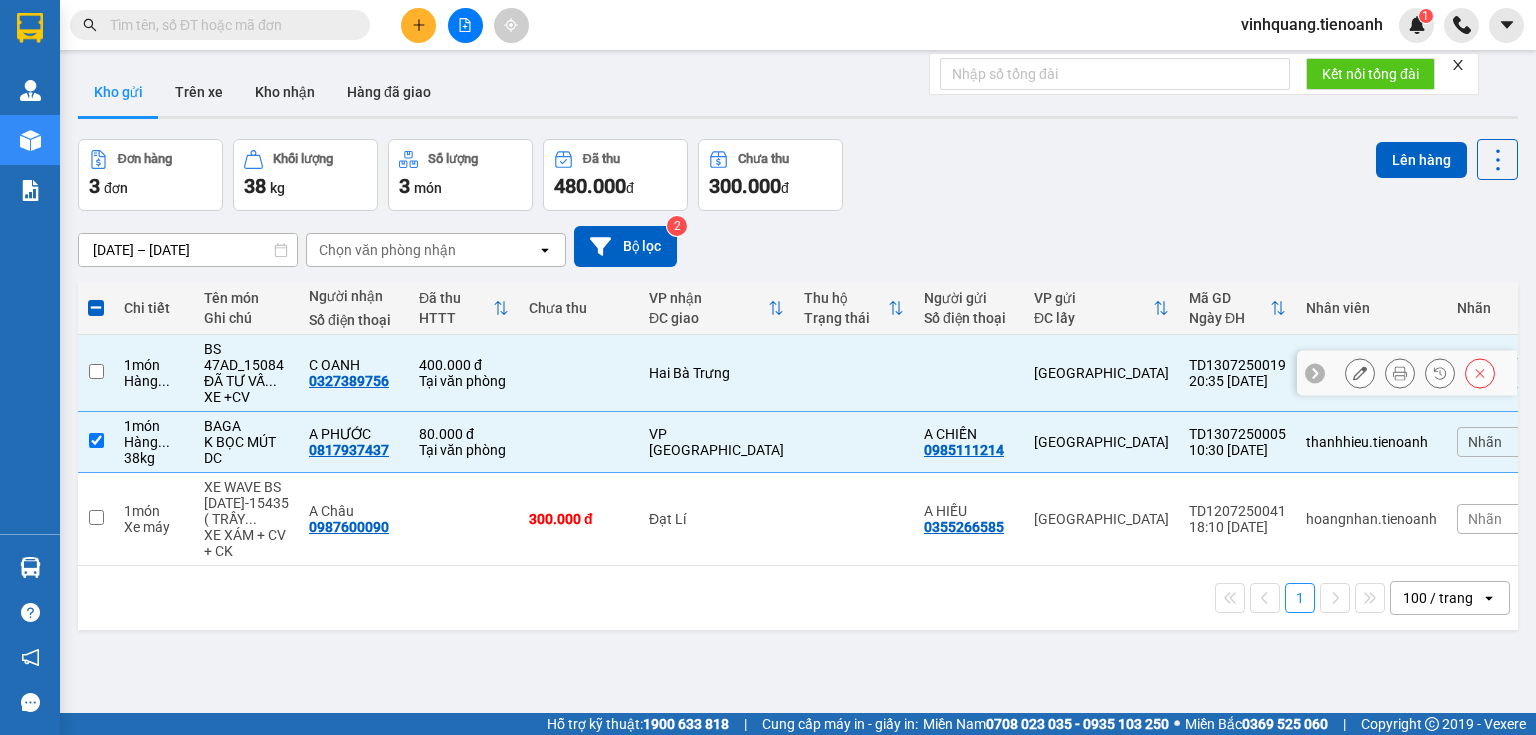 checkbox on "false" 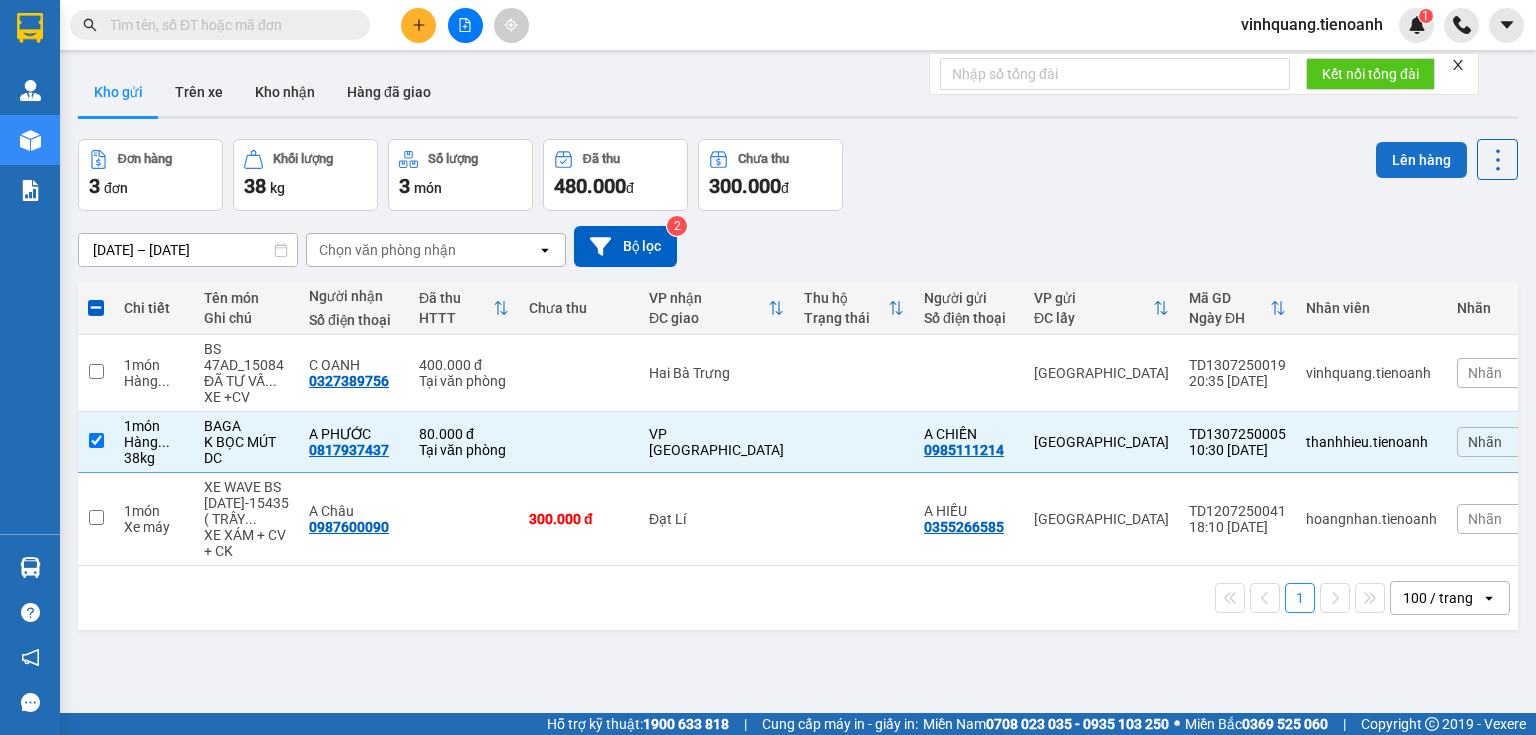 click on "Lên hàng" at bounding box center [1421, 160] 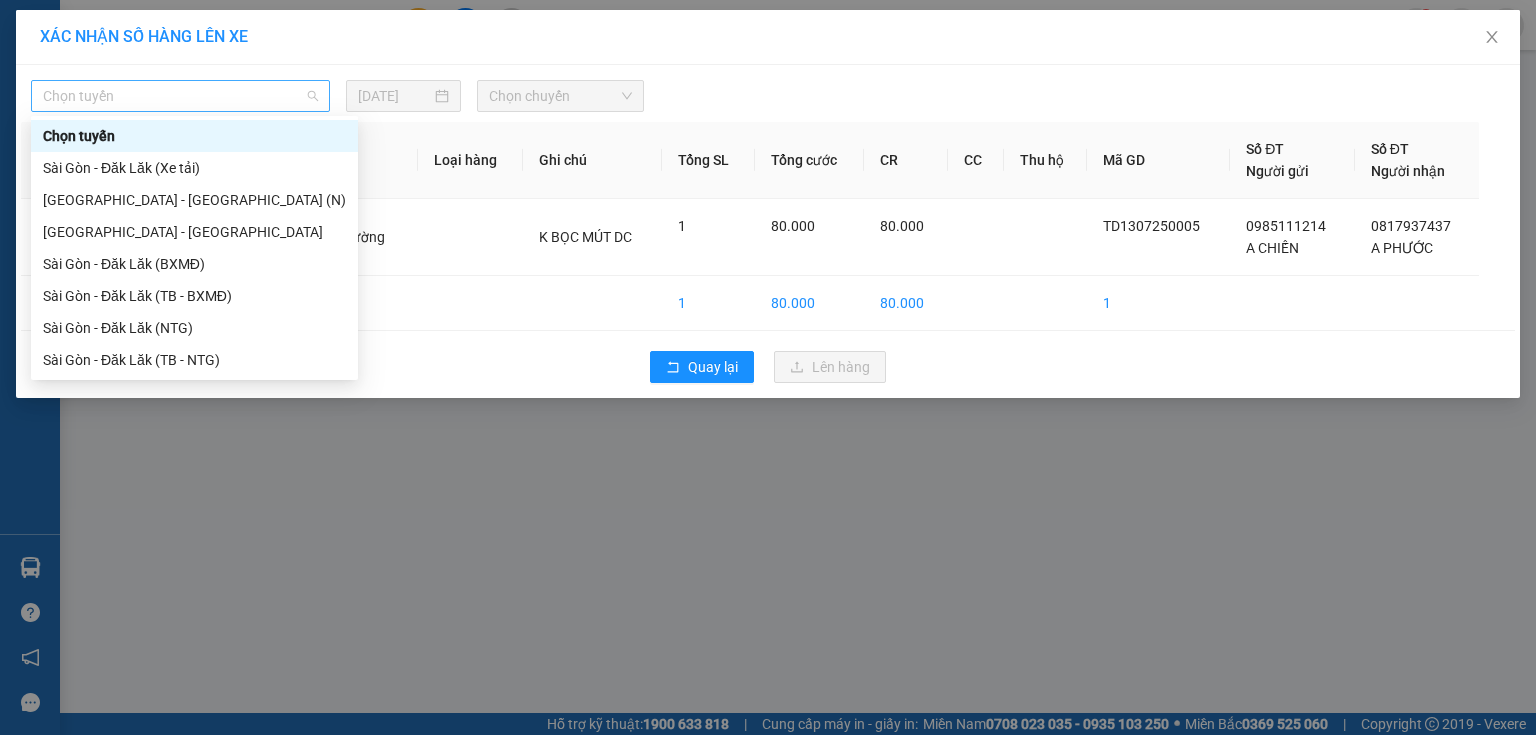 click on "Chọn tuyến" at bounding box center [180, 96] 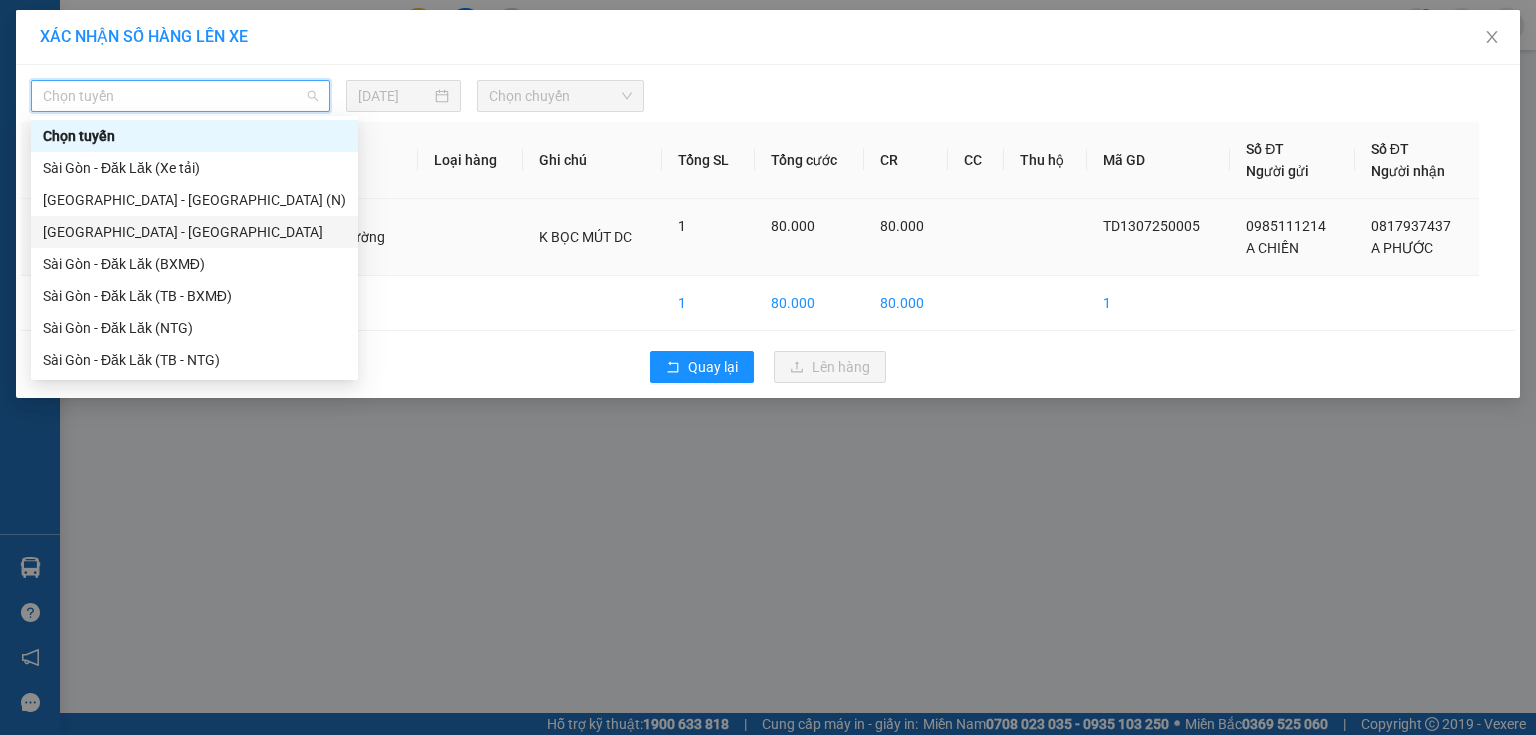 click on "[GEOGRAPHIC_DATA] - [GEOGRAPHIC_DATA]" at bounding box center [194, 232] 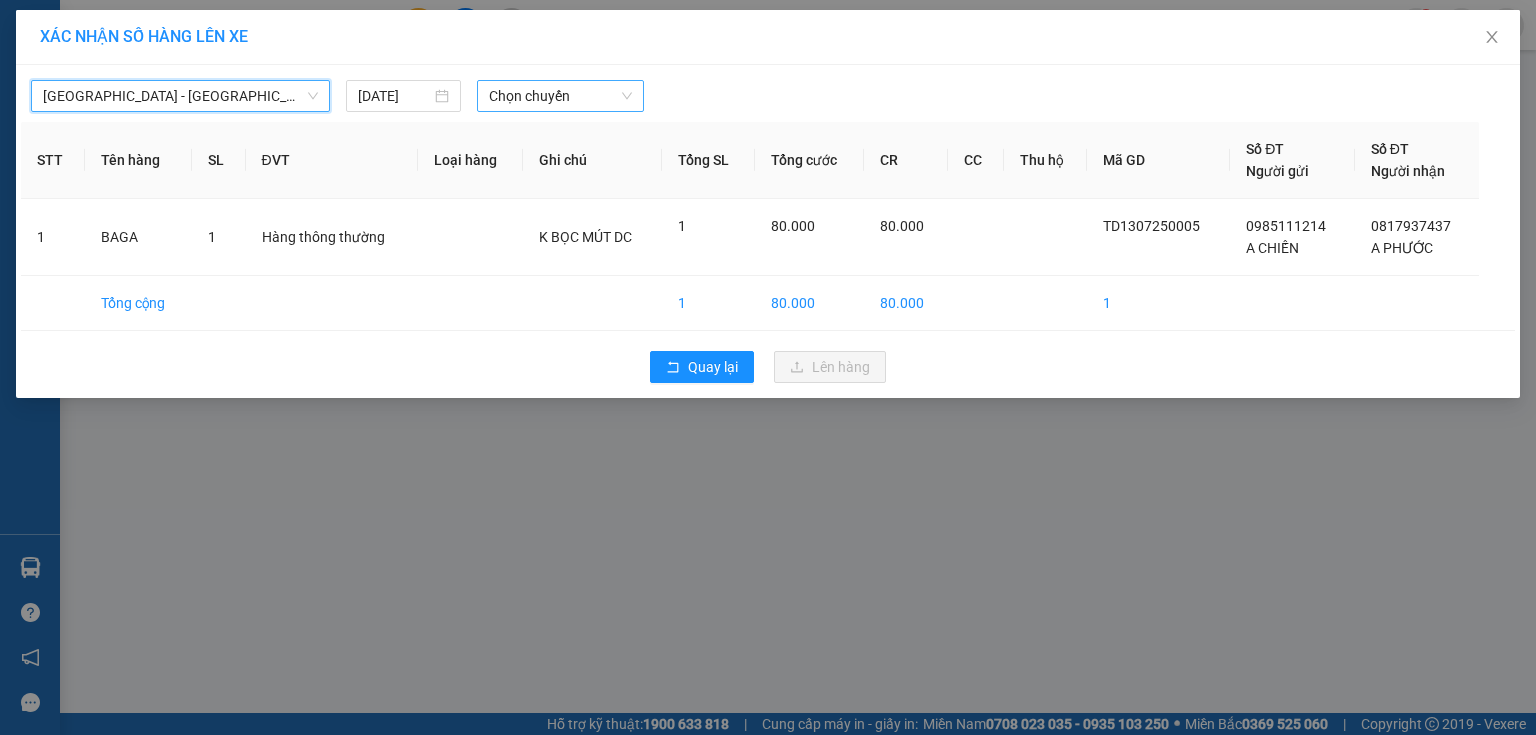 click on "Chọn chuyến" at bounding box center [561, 96] 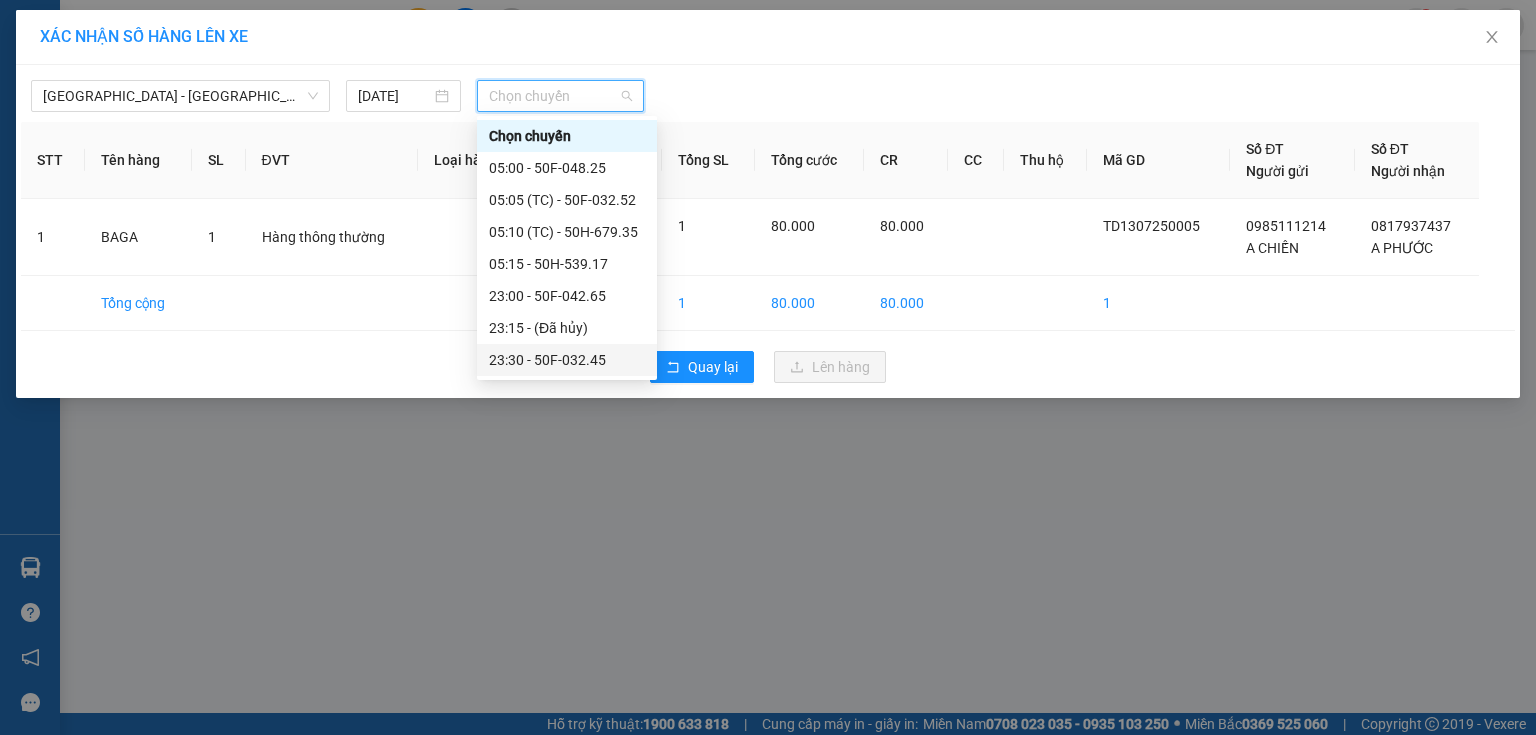 click on "23:30     - 50F-032.45" at bounding box center [567, 360] 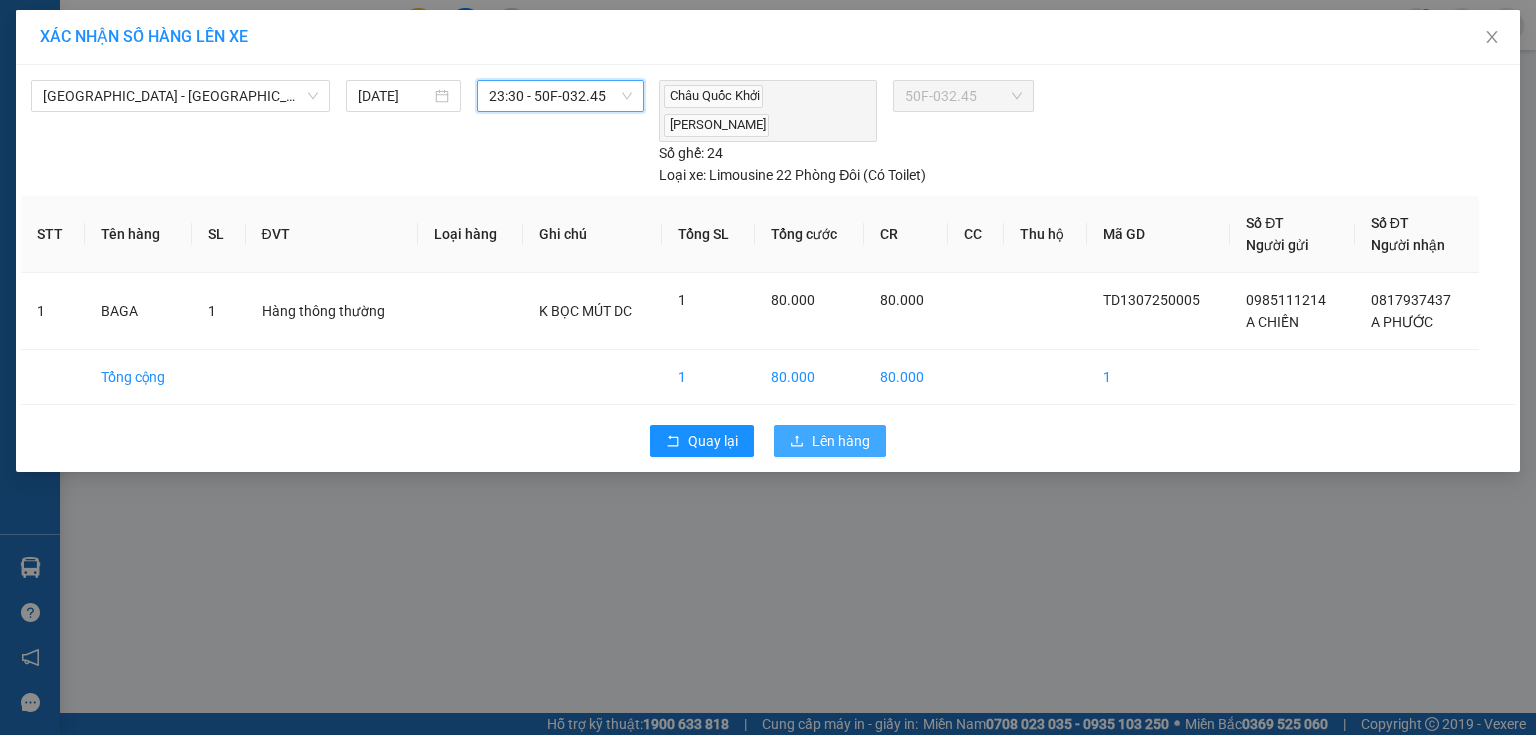 click on "Lên hàng" at bounding box center (841, 441) 